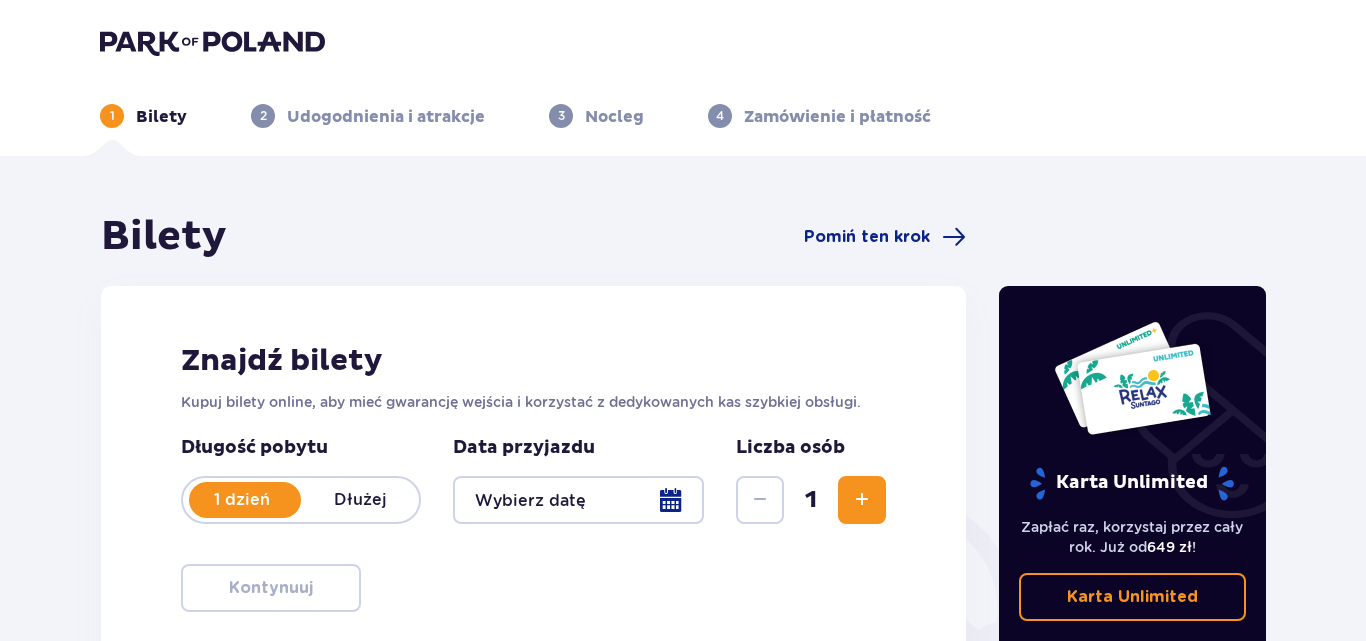 type on "09.08.25" 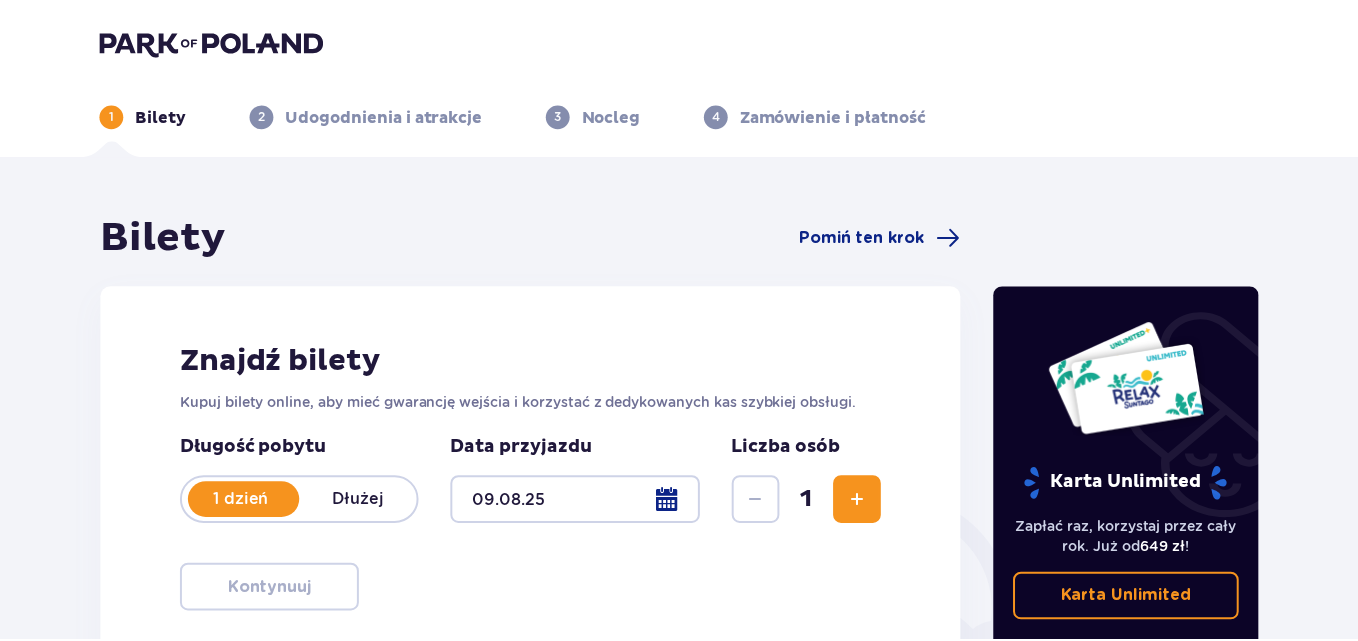 scroll, scrollTop: 0, scrollLeft: 0, axis: both 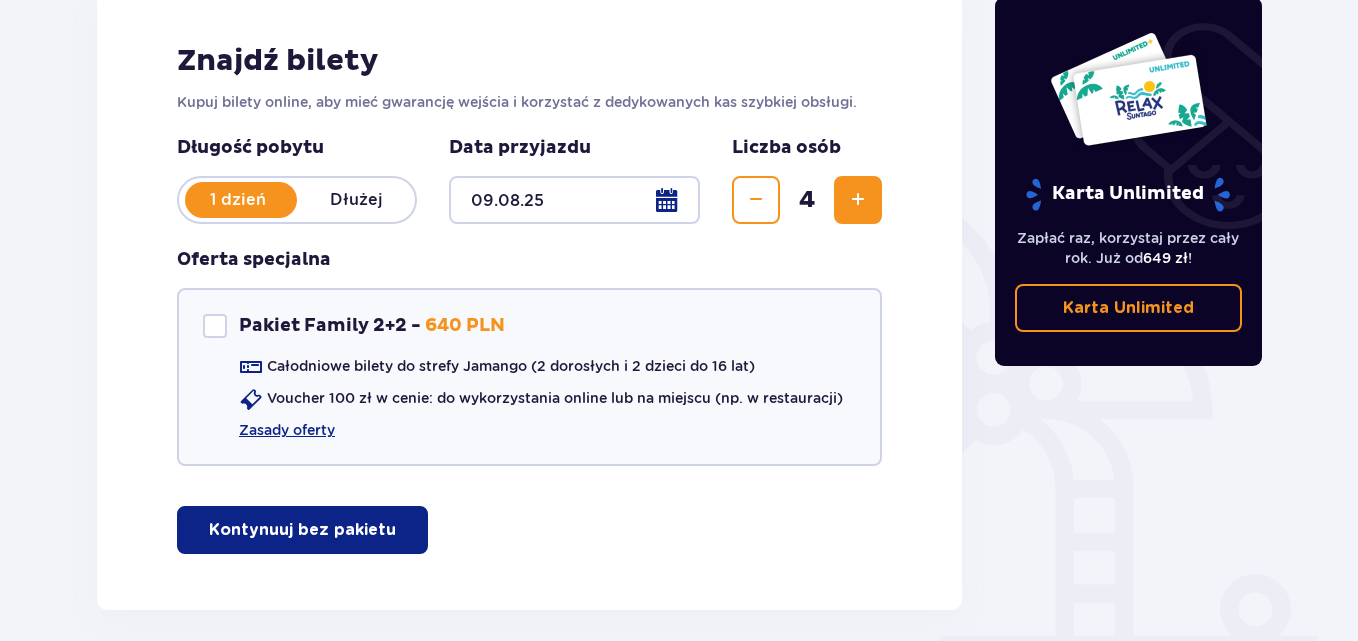 click on "Kontynuuj bez pakietu" at bounding box center [302, 530] 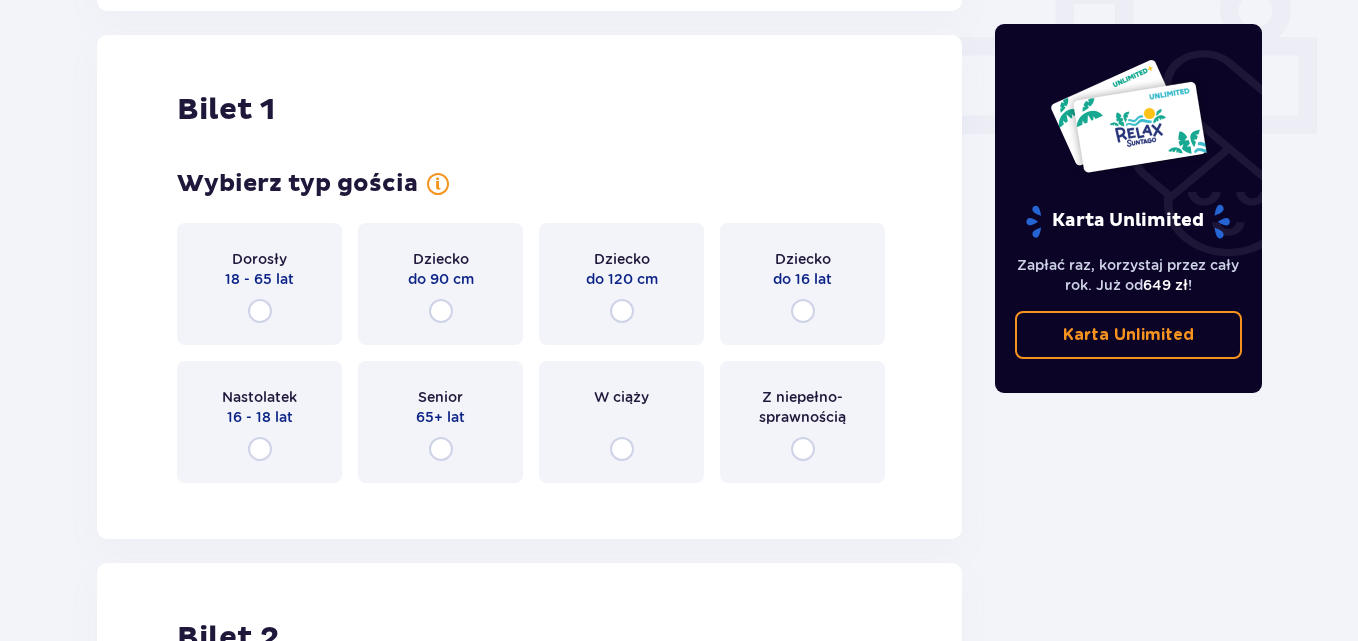 scroll, scrollTop: 910, scrollLeft: 0, axis: vertical 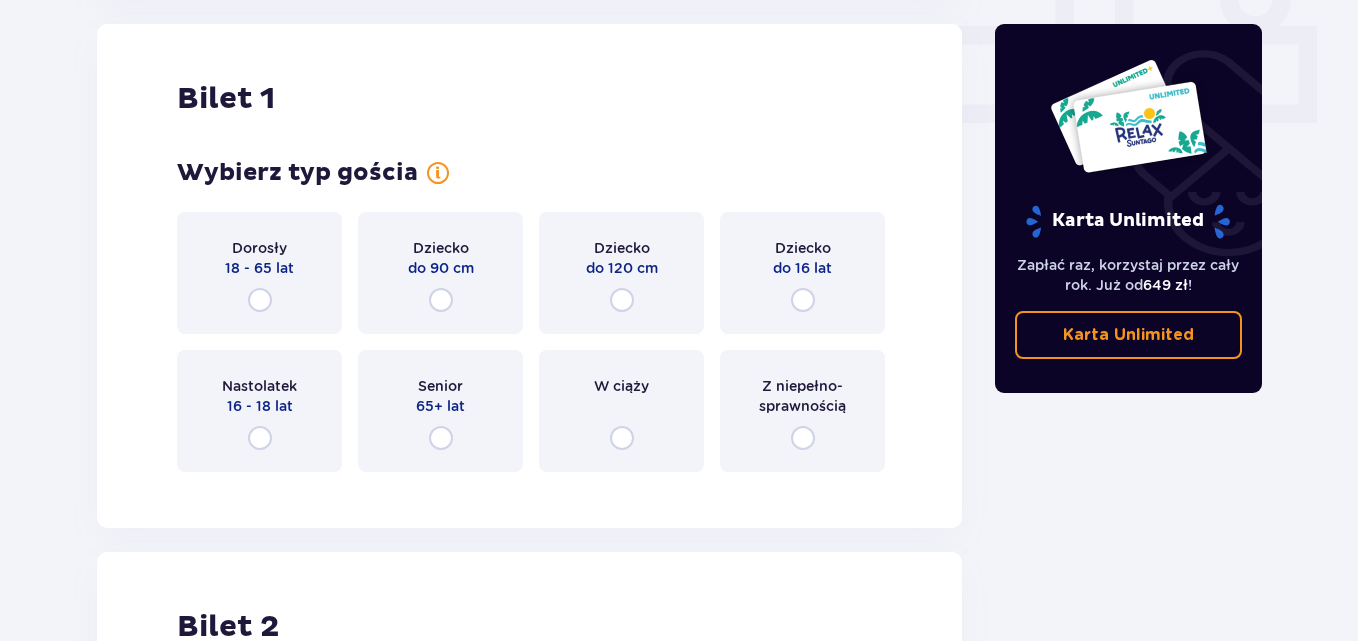 click on "Dorosły 18 - 65 lat" at bounding box center (259, 273) 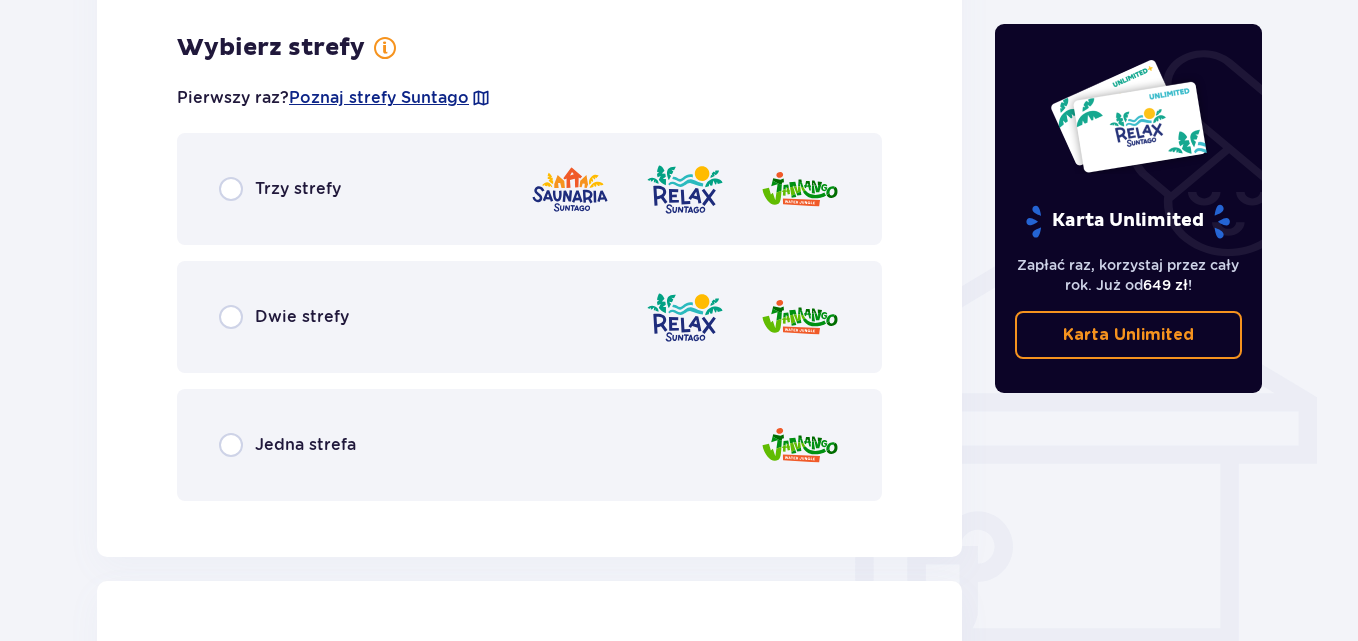 scroll, scrollTop: 1398, scrollLeft: 0, axis: vertical 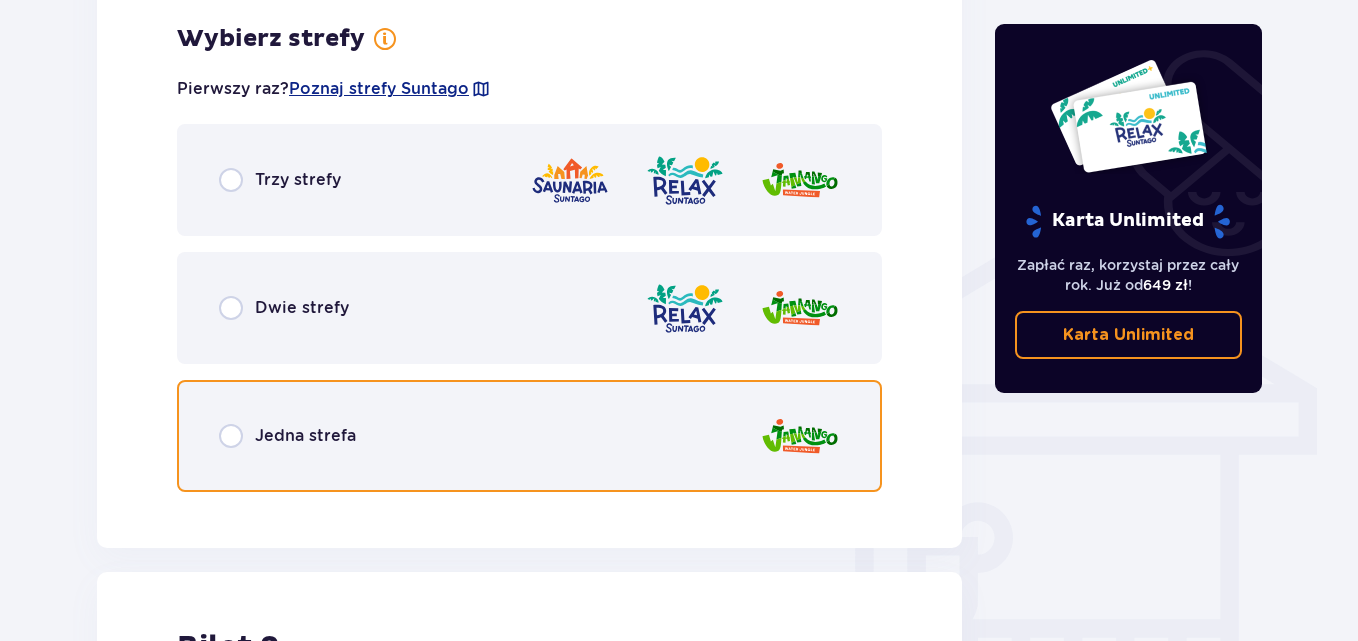 click at bounding box center (231, 436) 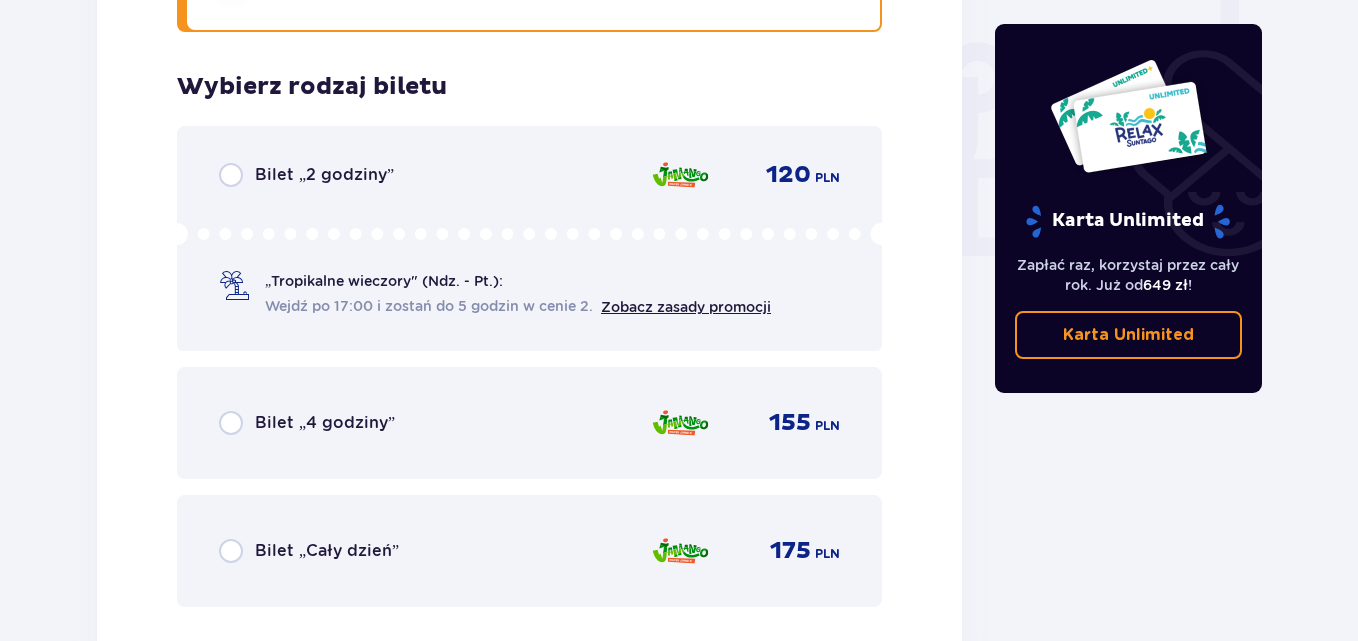 scroll, scrollTop: 1906, scrollLeft: 0, axis: vertical 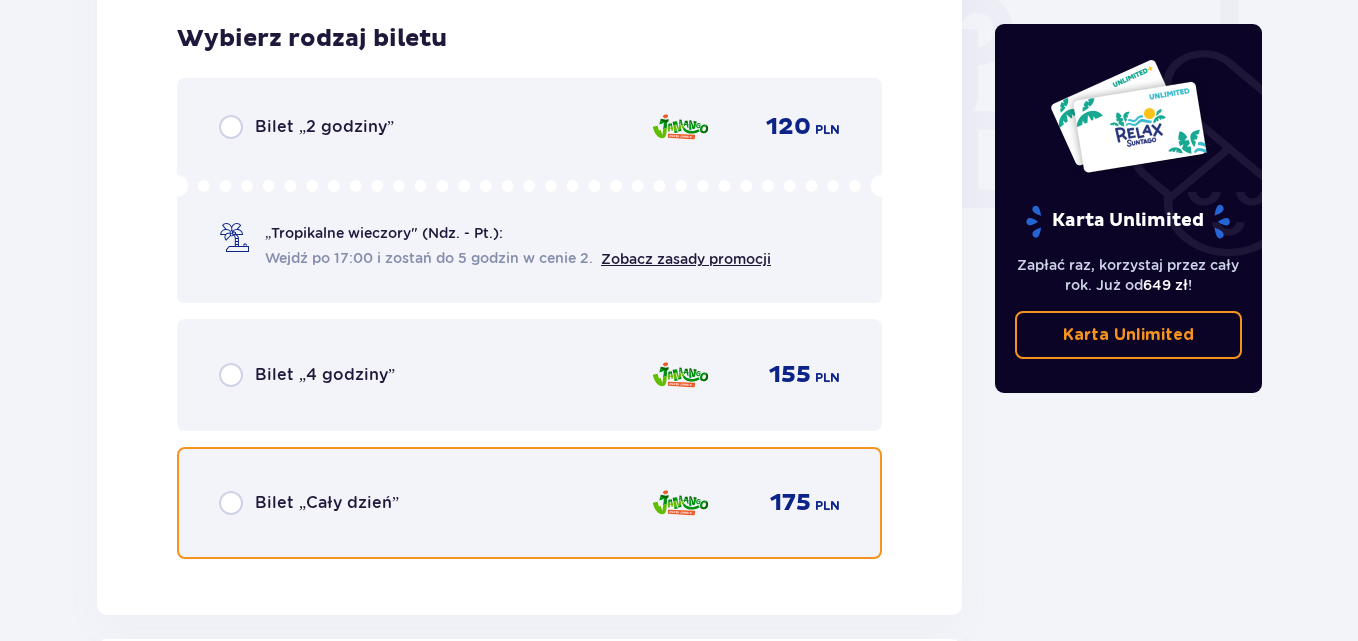 click at bounding box center (231, 503) 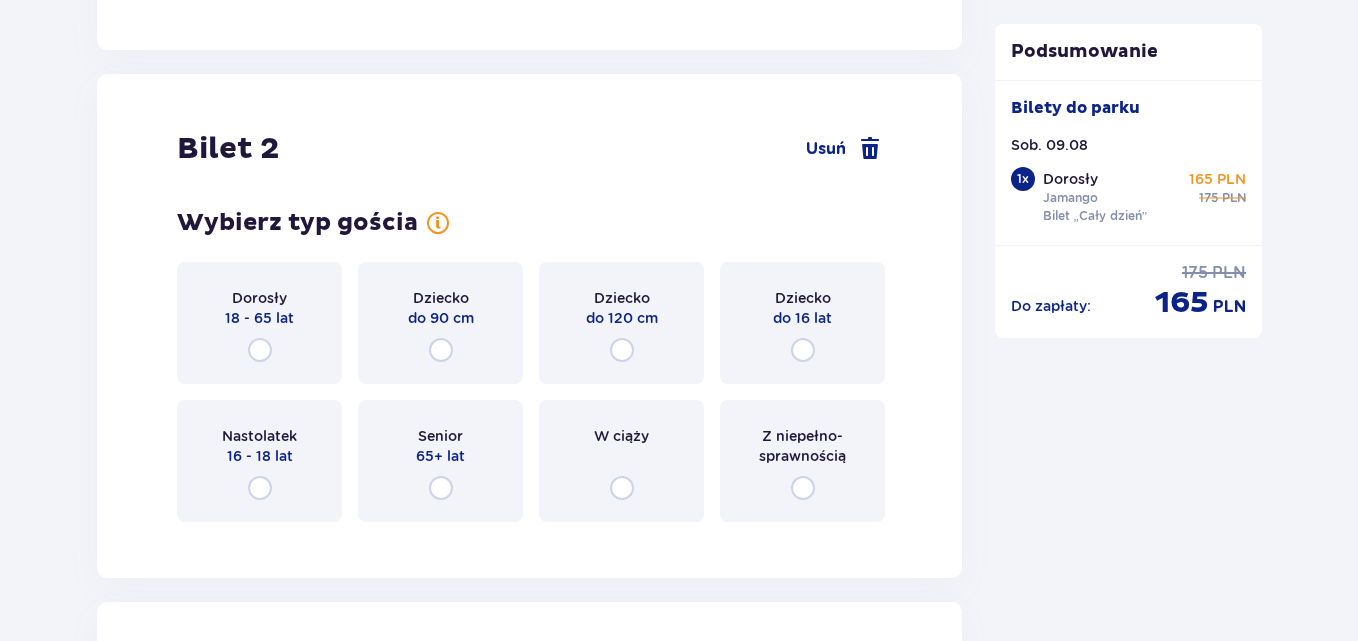 scroll, scrollTop: 2521, scrollLeft: 0, axis: vertical 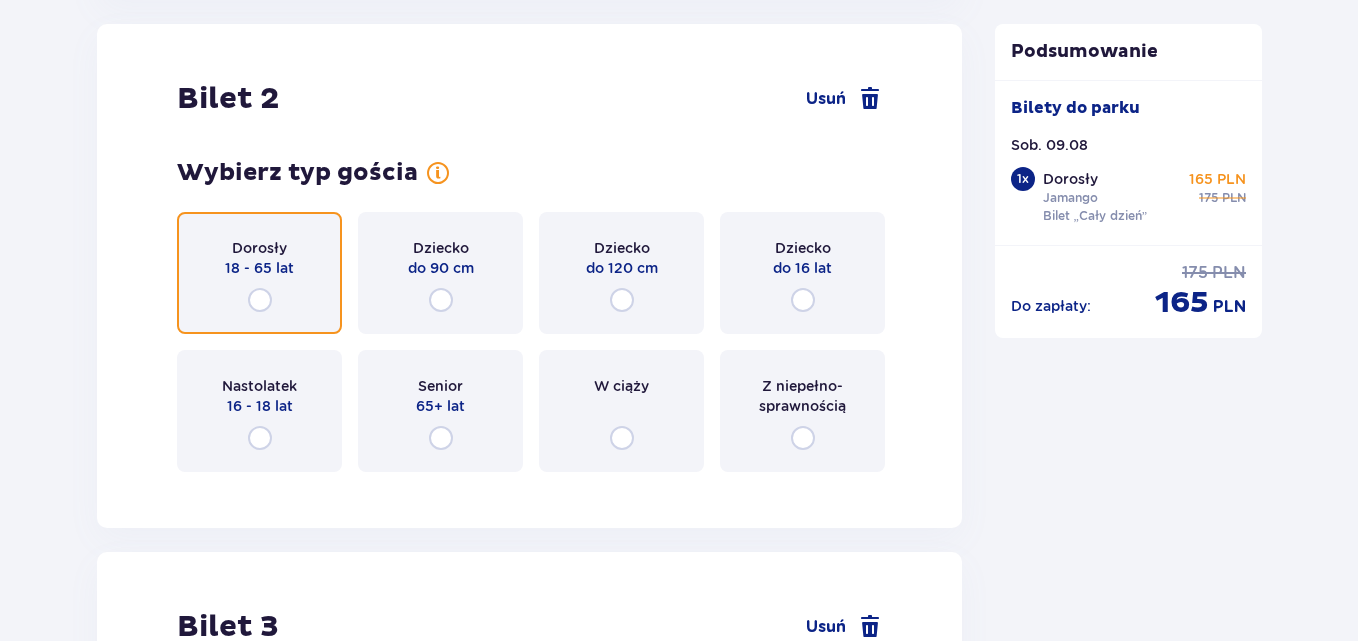 click at bounding box center [260, 300] 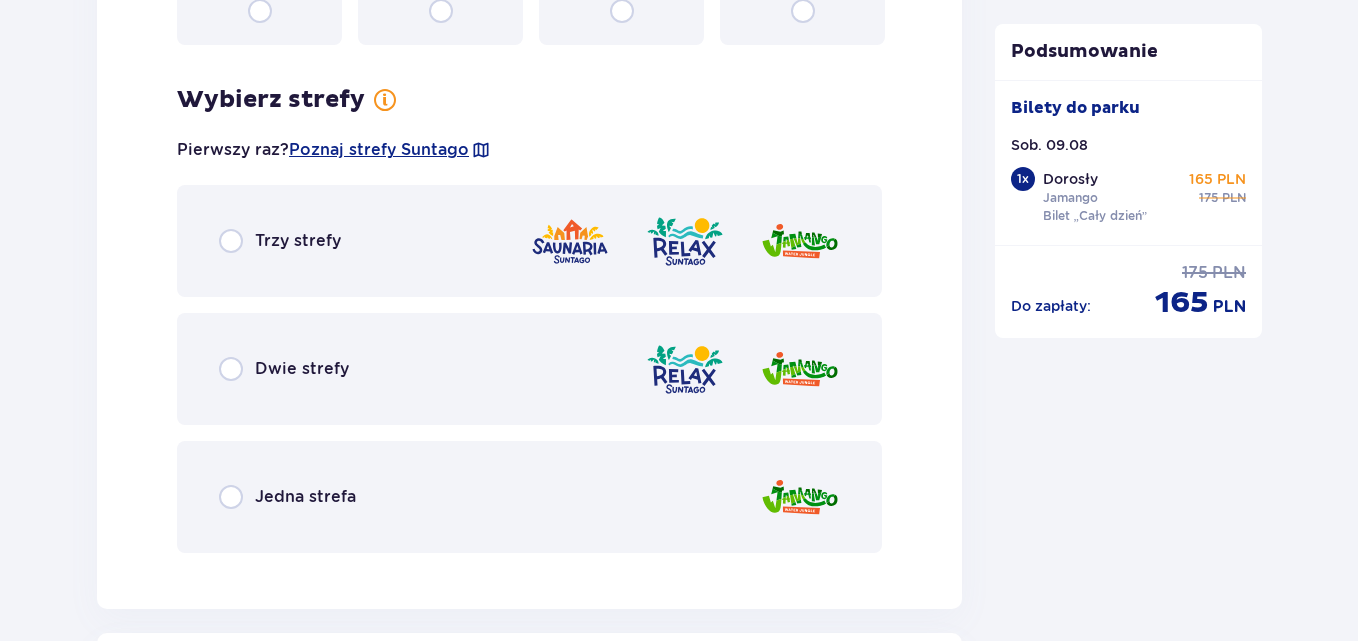scroll, scrollTop: 3009, scrollLeft: 0, axis: vertical 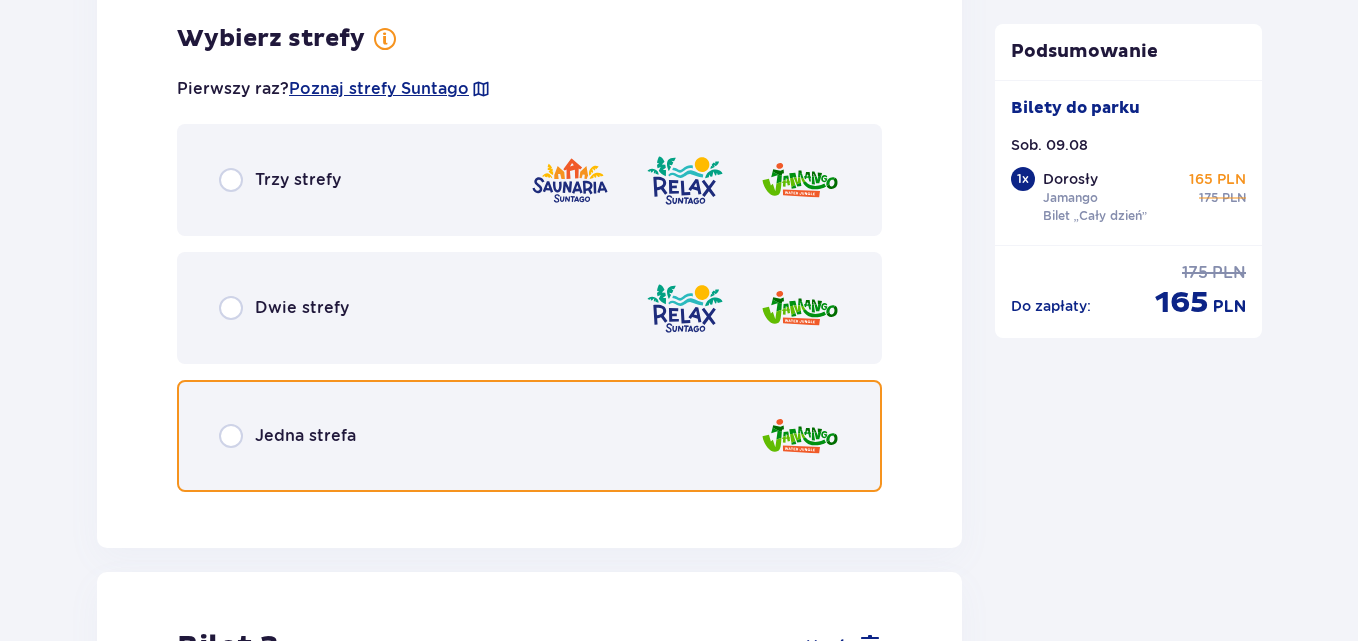 click at bounding box center (231, 436) 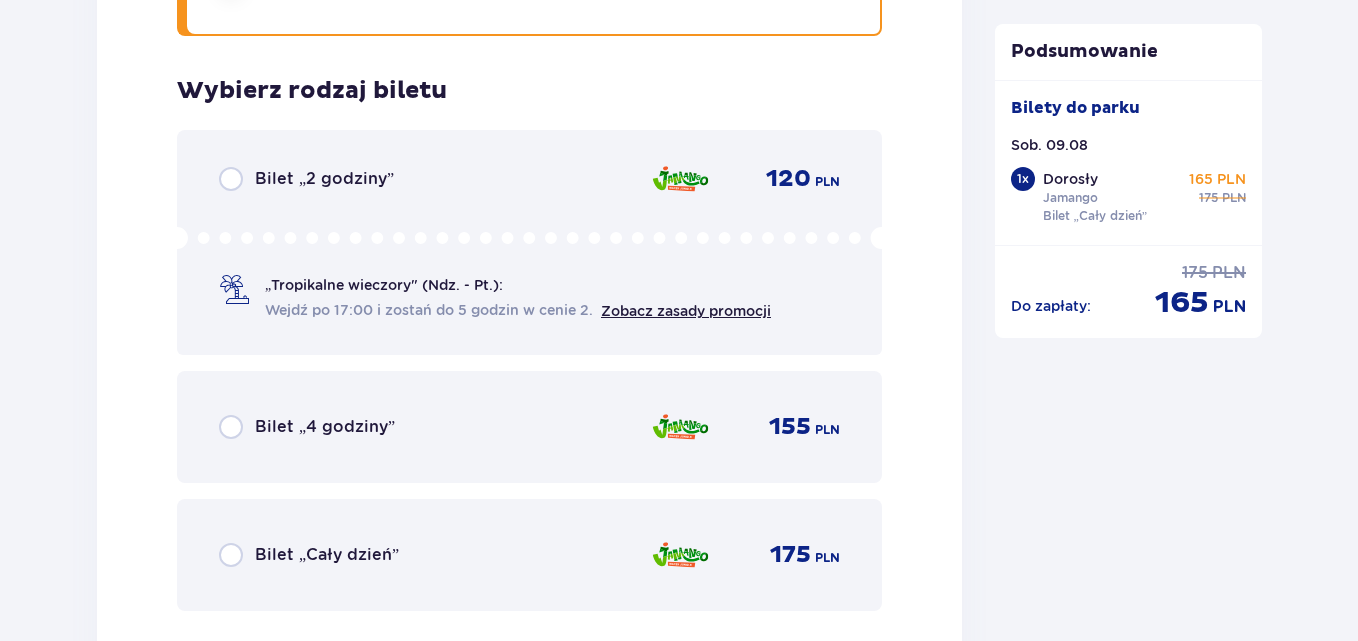 scroll, scrollTop: 3517, scrollLeft: 0, axis: vertical 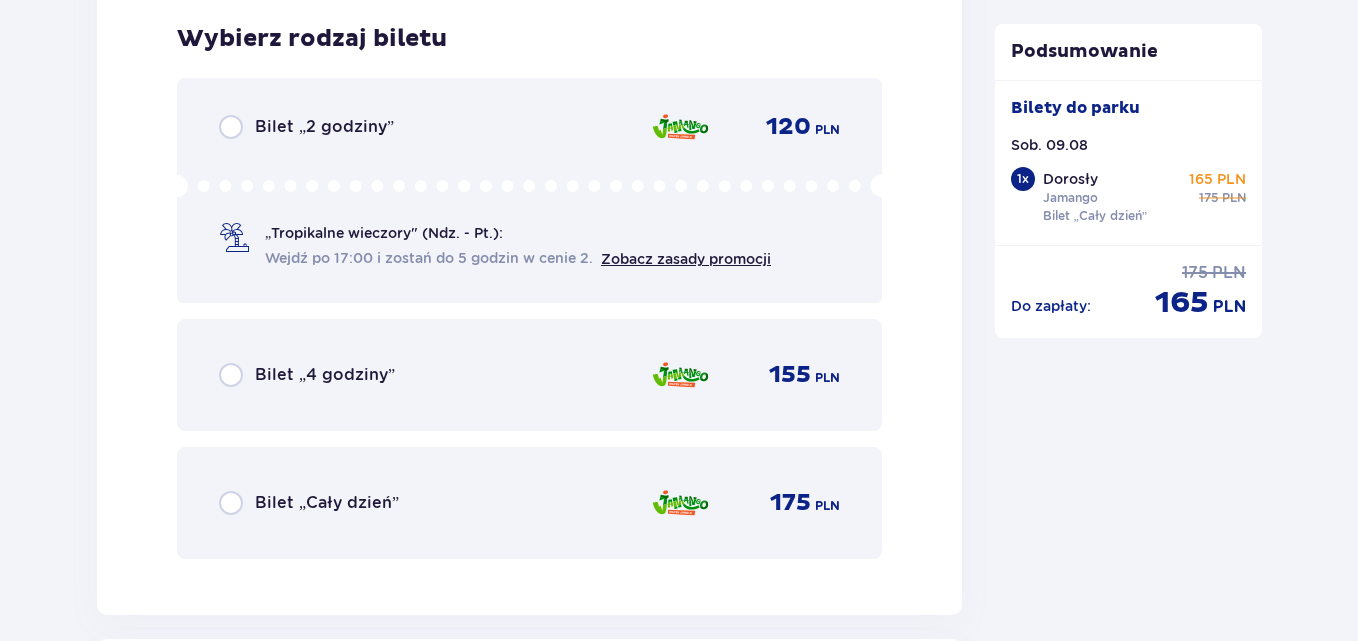 click on "Bilet „Cały dzień”" at bounding box center (309, 503) 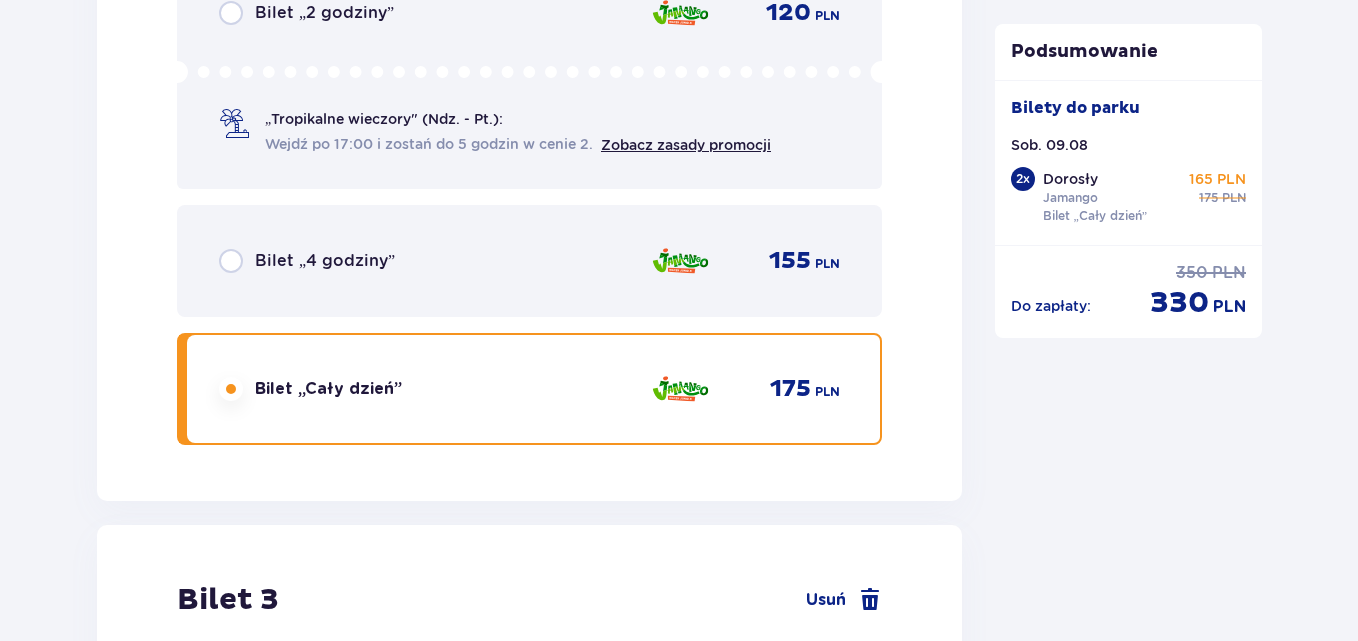 scroll, scrollTop: 4234, scrollLeft: 0, axis: vertical 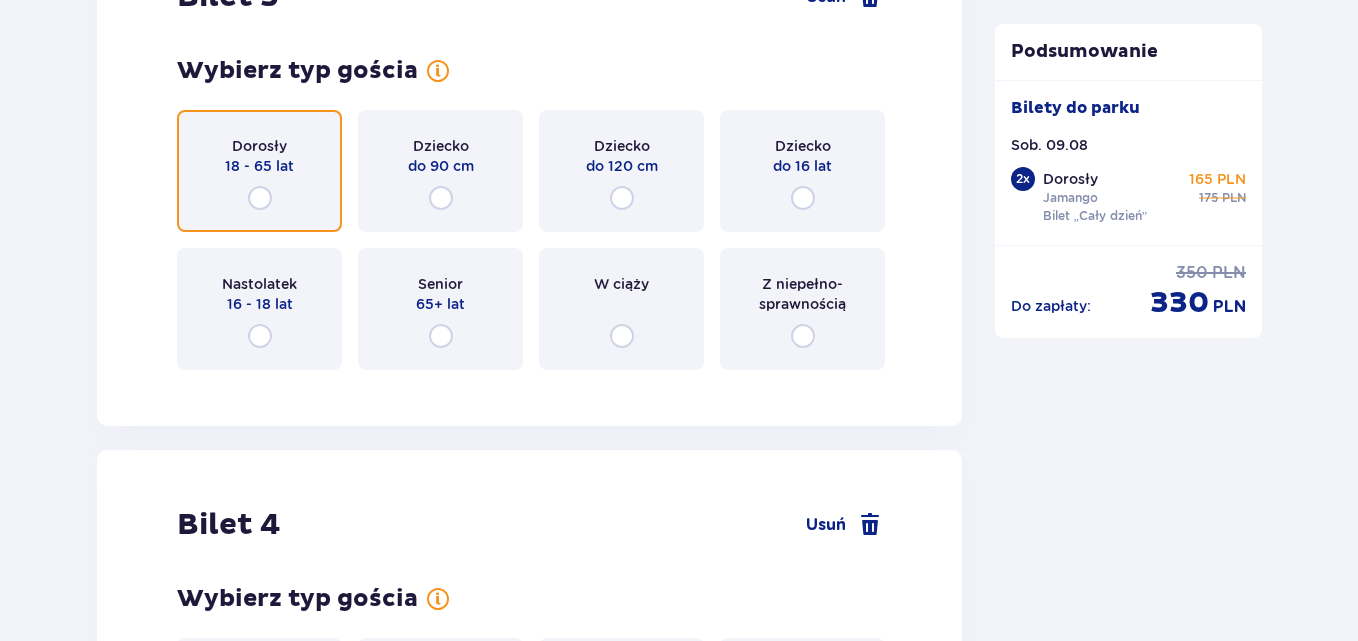 click at bounding box center [260, 198] 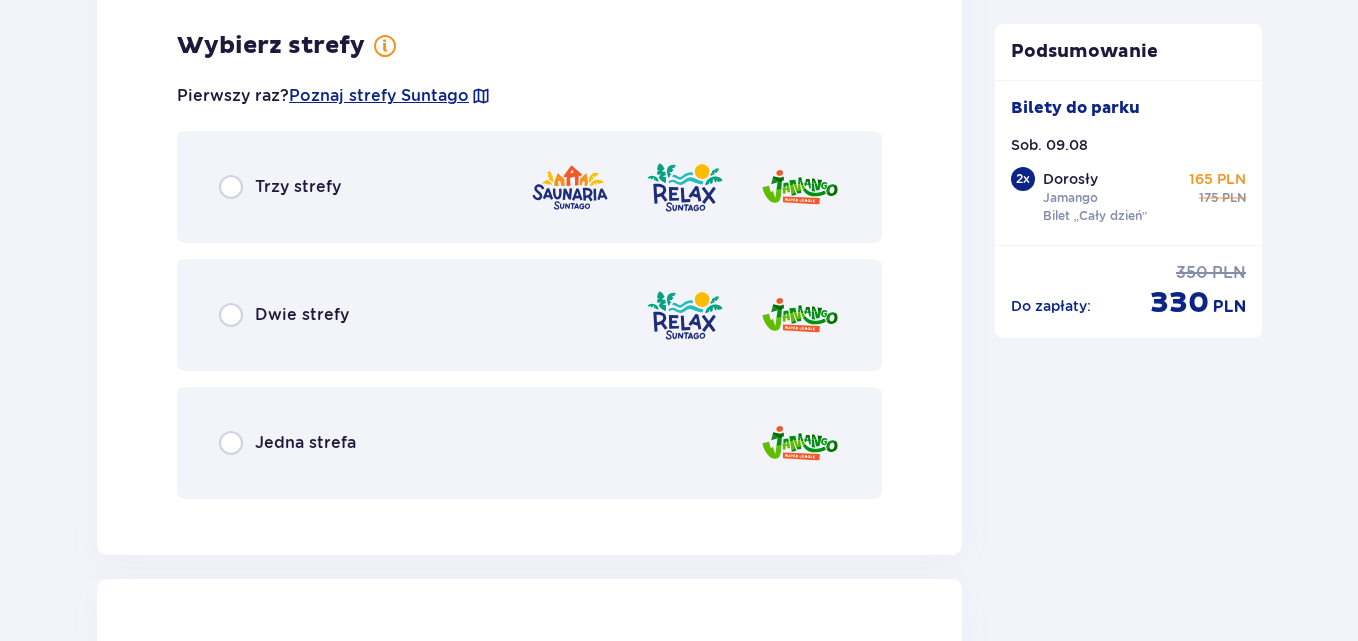 scroll, scrollTop: 4620, scrollLeft: 0, axis: vertical 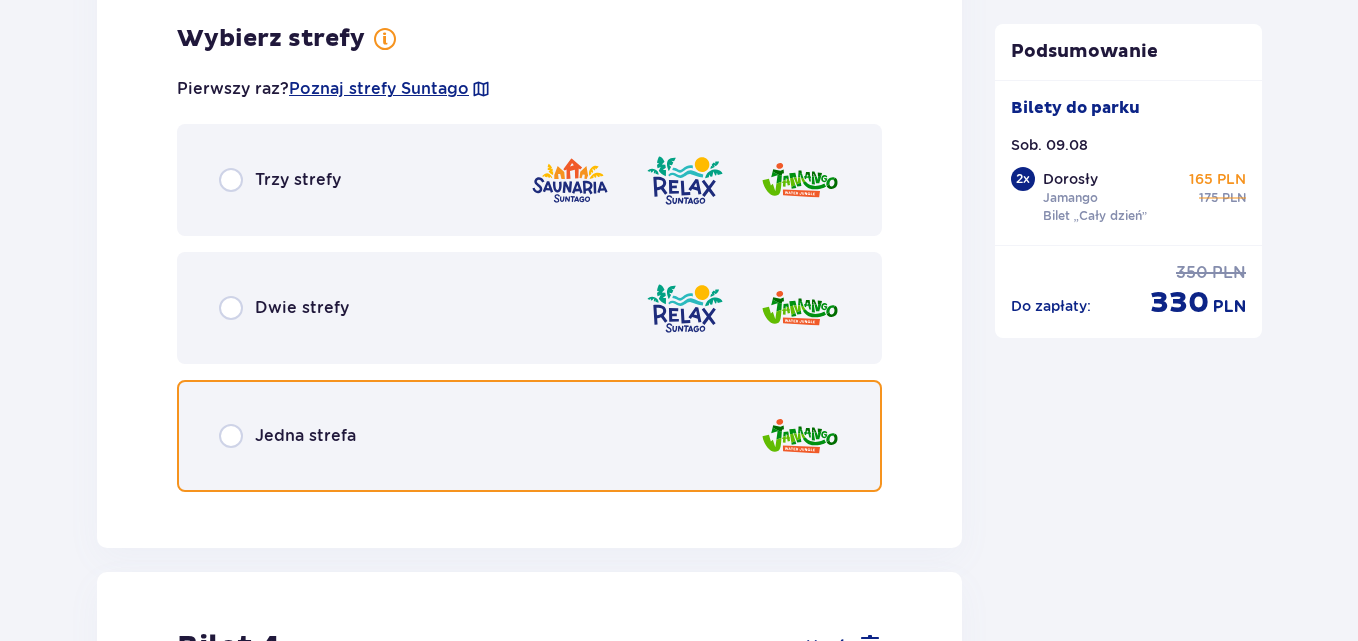 click at bounding box center (231, 436) 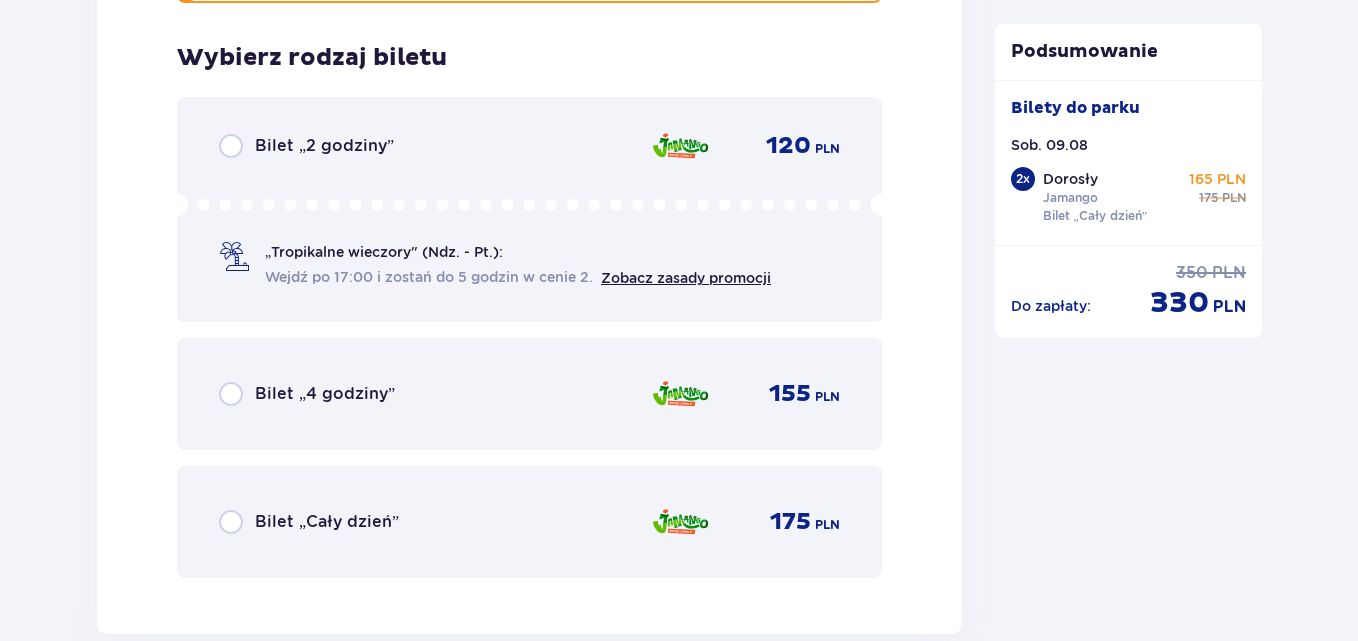scroll, scrollTop: 5128, scrollLeft: 0, axis: vertical 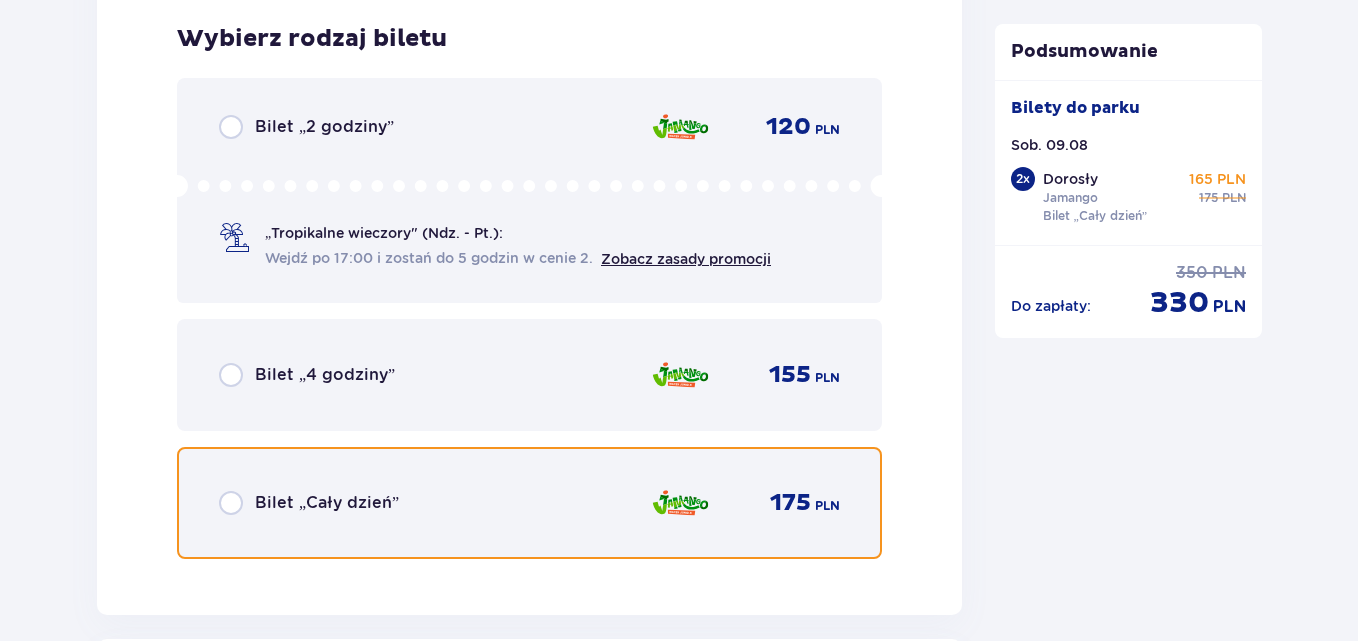 click at bounding box center [231, 503] 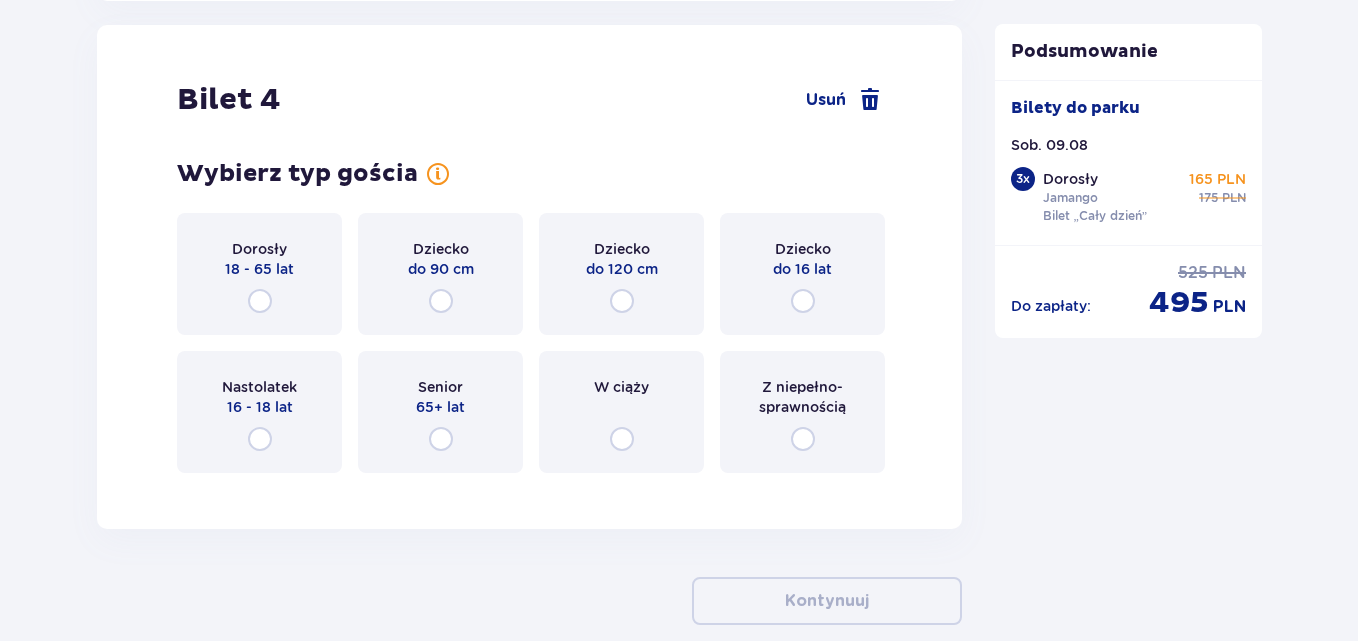 scroll, scrollTop: 5743, scrollLeft: 0, axis: vertical 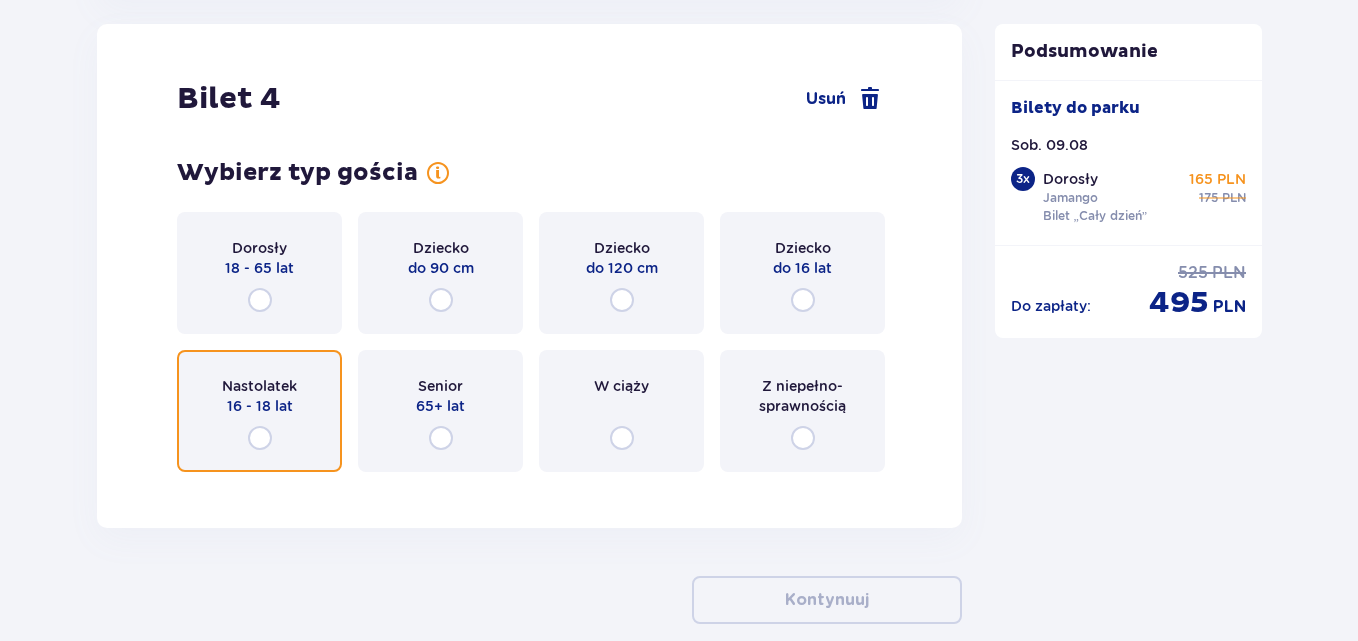 click at bounding box center (260, 438) 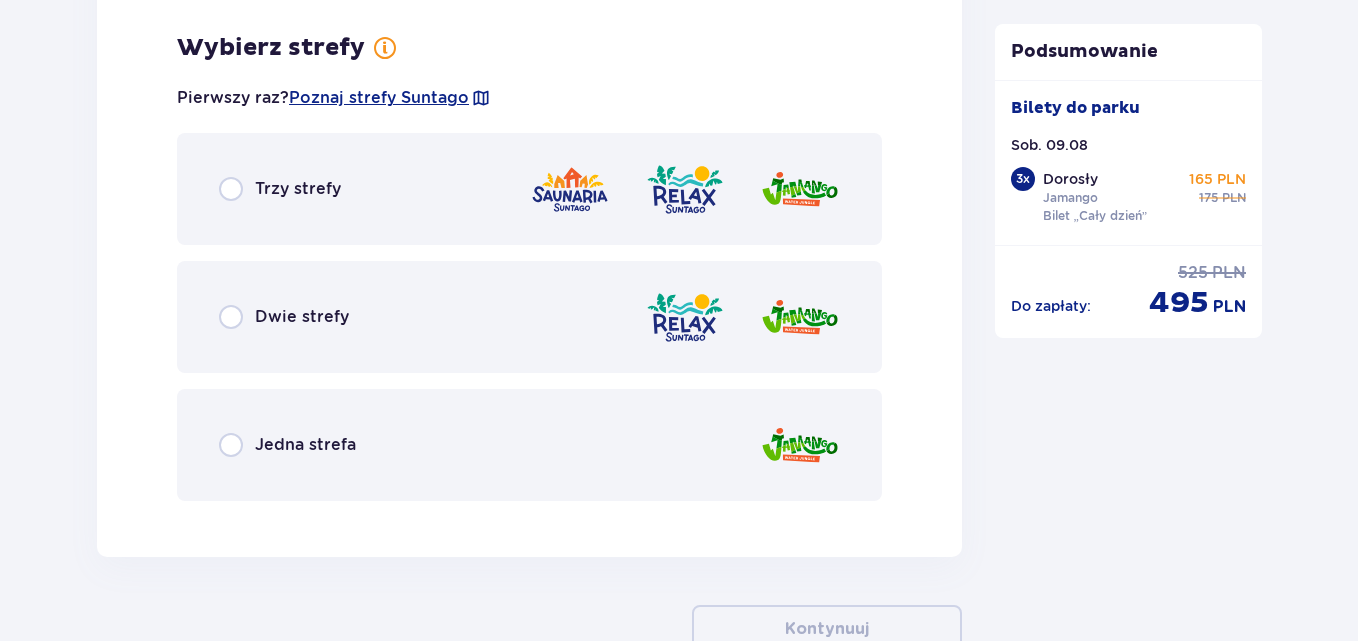 scroll, scrollTop: 6231, scrollLeft: 0, axis: vertical 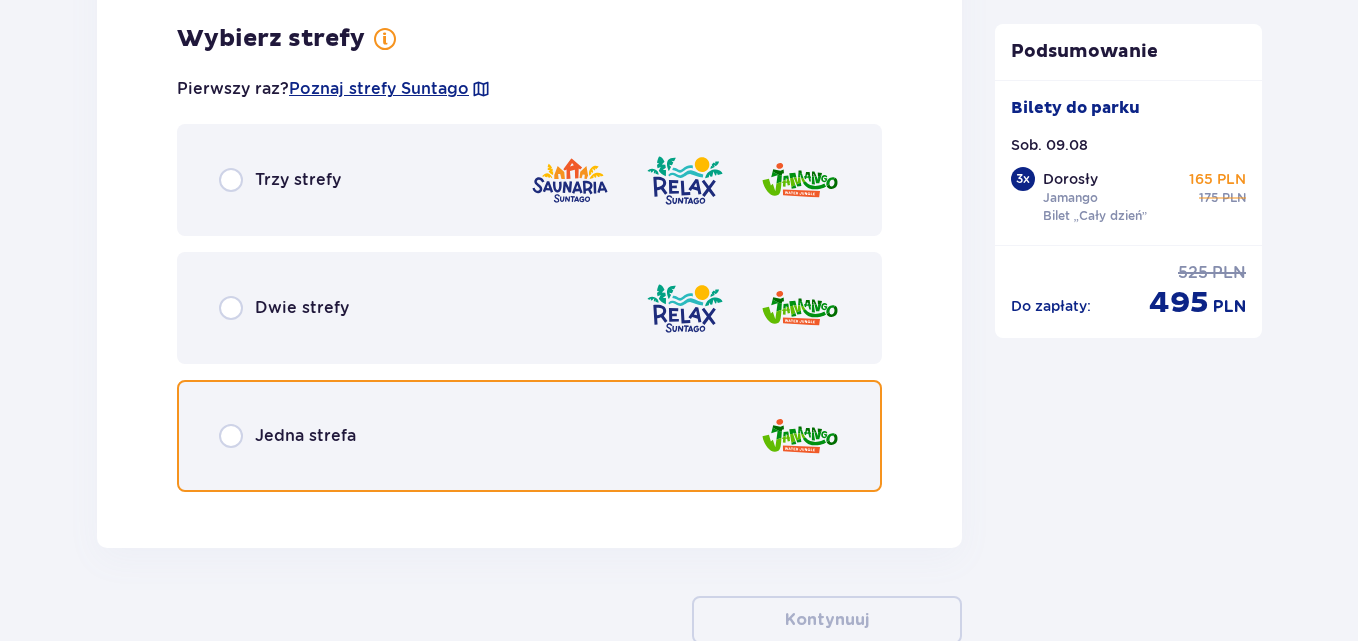 click at bounding box center (231, 436) 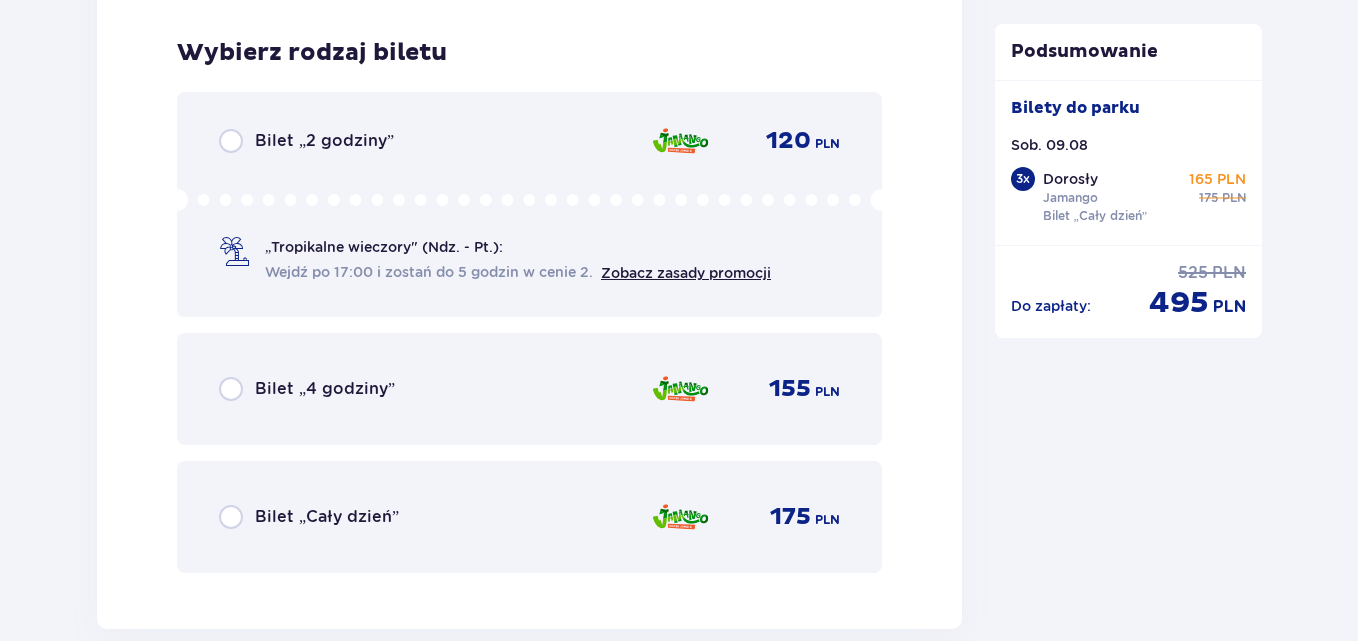 scroll, scrollTop: 6739, scrollLeft: 0, axis: vertical 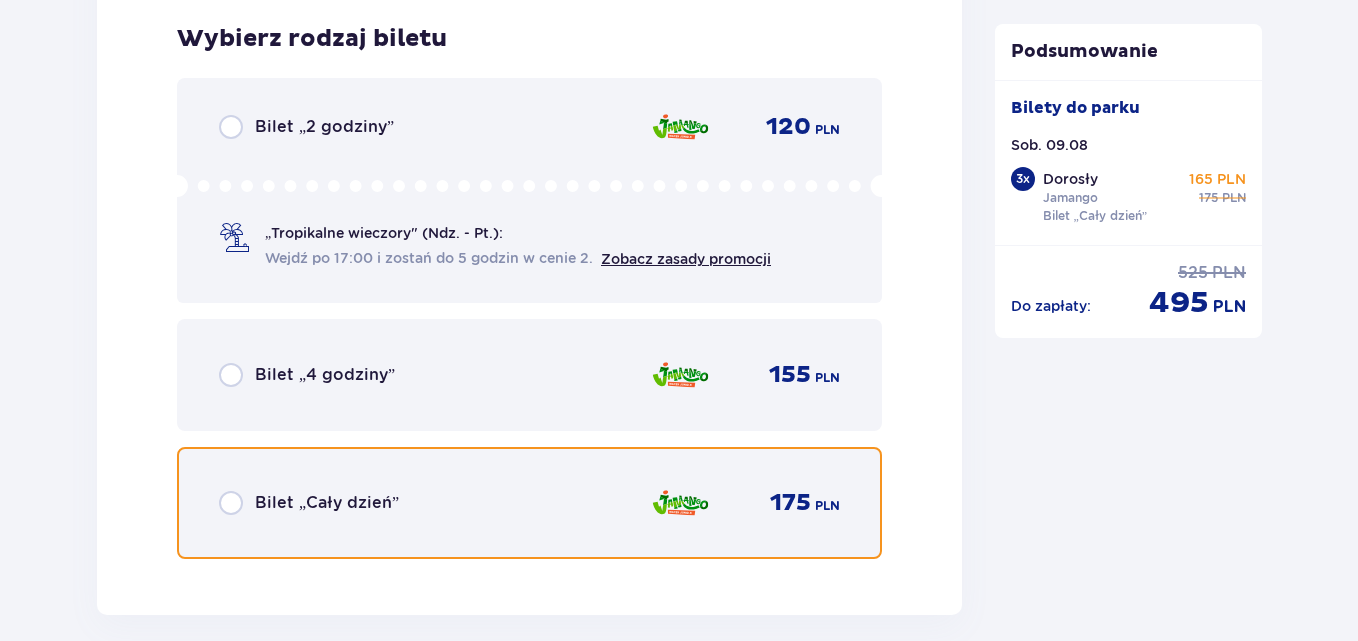 click at bounding box center [231, 503] 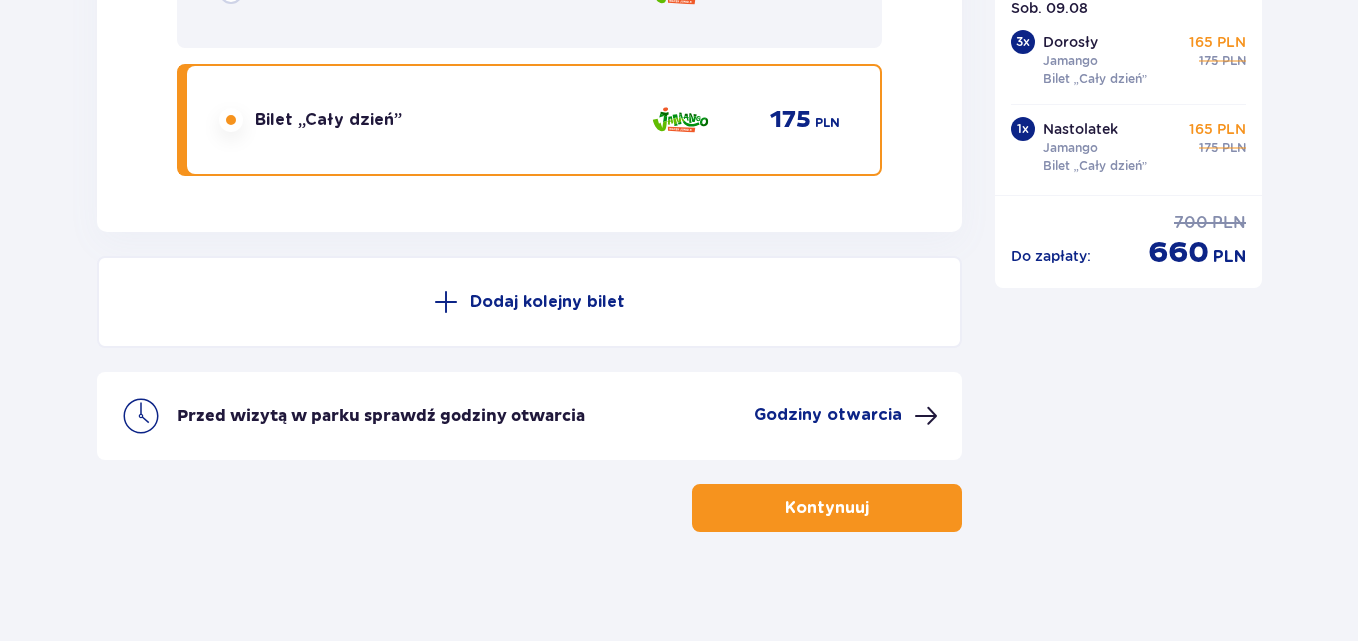 scroll, scrollTop: 7133, scrollLeft: 0, axis: vertical 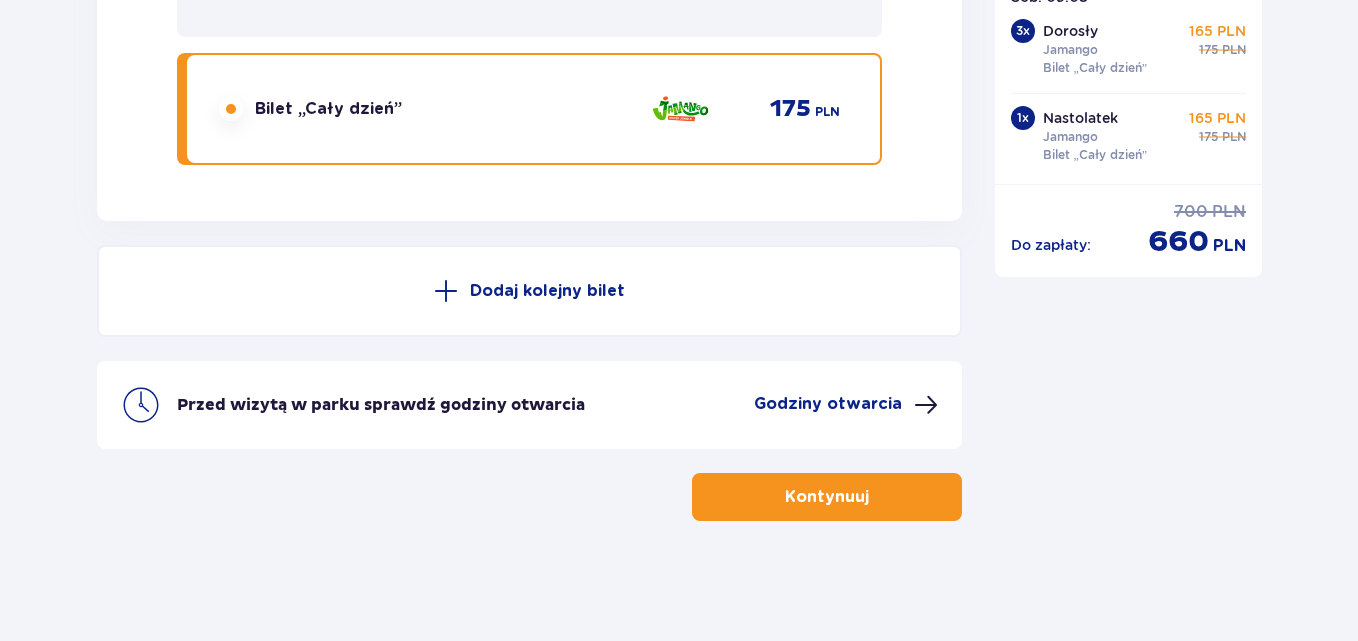 click on "Kontynuuj" at bounding box center [827, 497] 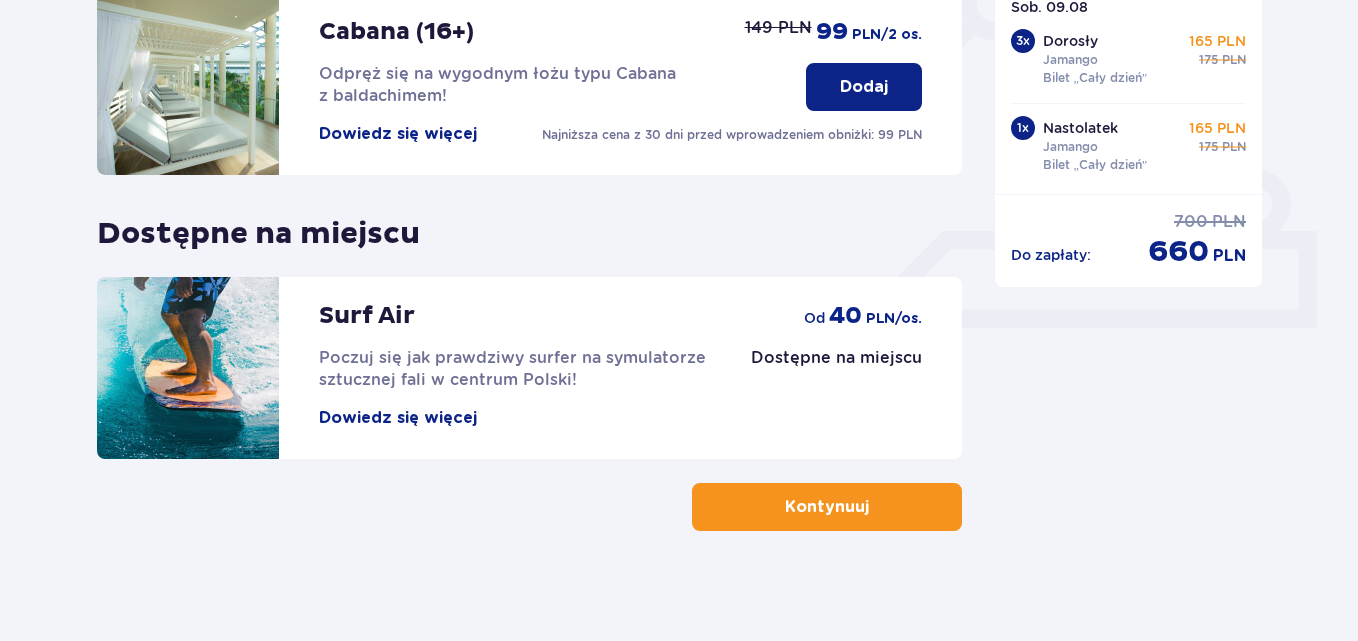 scroll, scrollTop: 715, scrollLeft: 0, axis: vertical 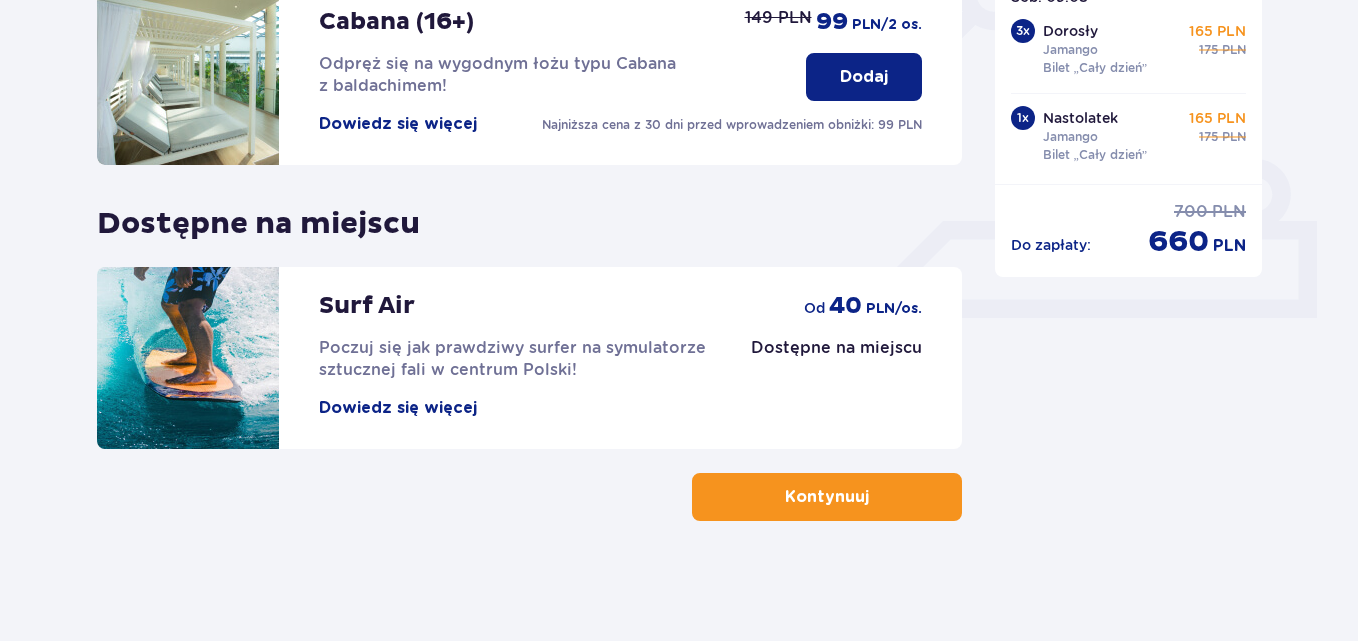 click on "Kontynuuj" at bounding box center [827, 497] 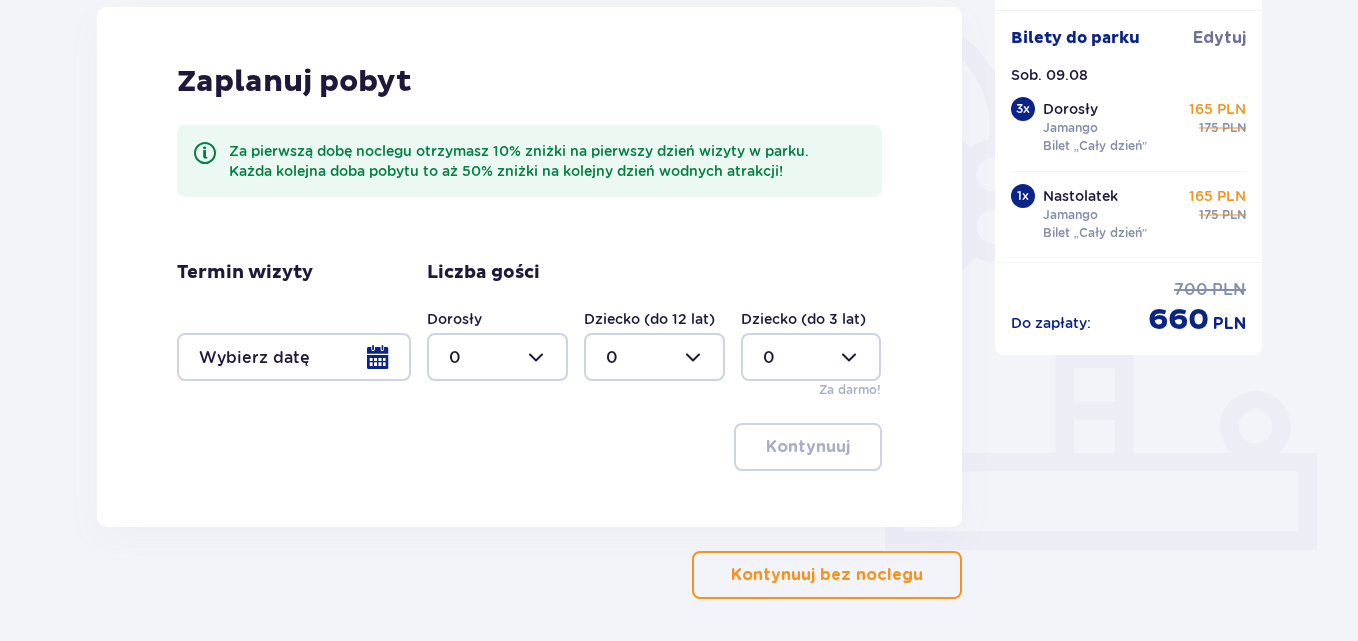scroll, scrollTop: 500, scrollLeft: 0, axis: vertical 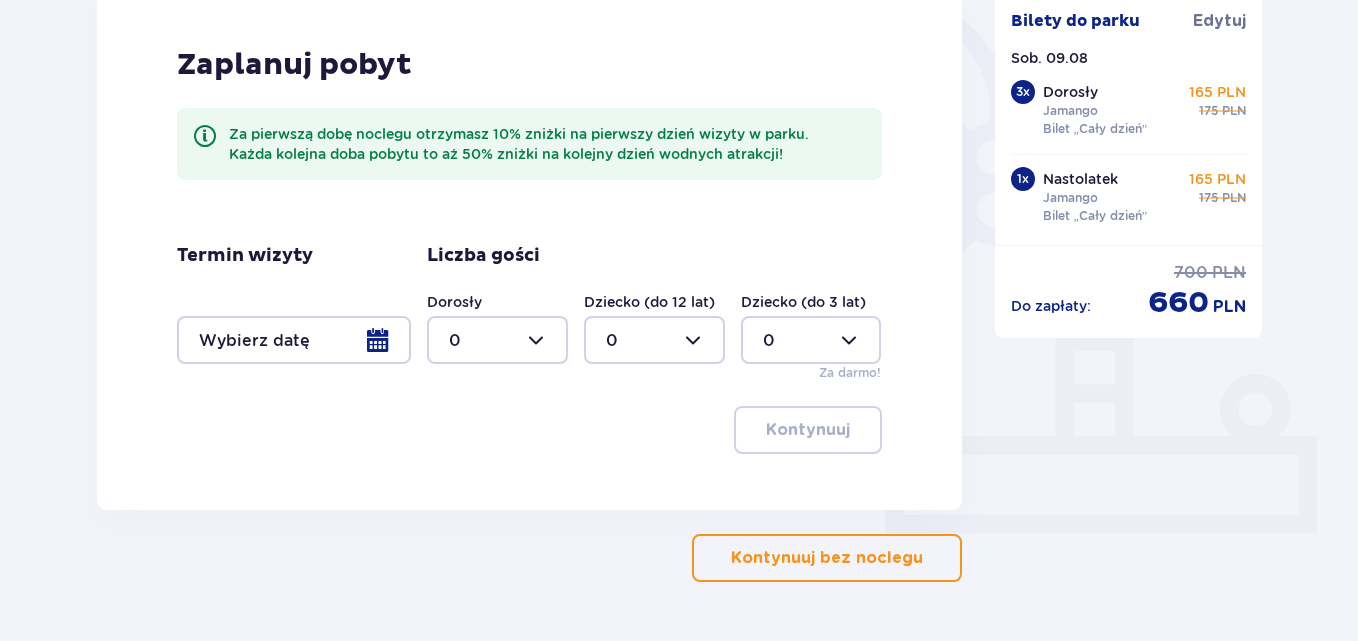 click on "Kontynuuj bez noclegu" at bounding box center [827, 558] 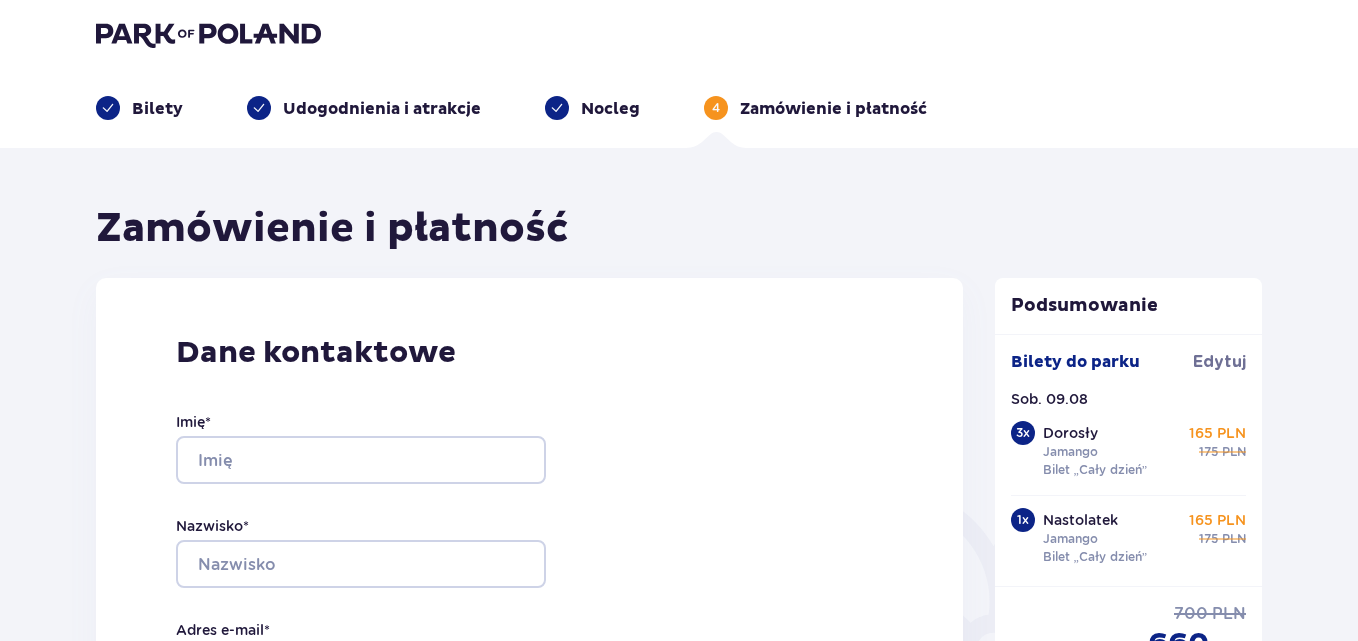 scroll, scrollTop: 0, scrollLeft: 0, axis: both 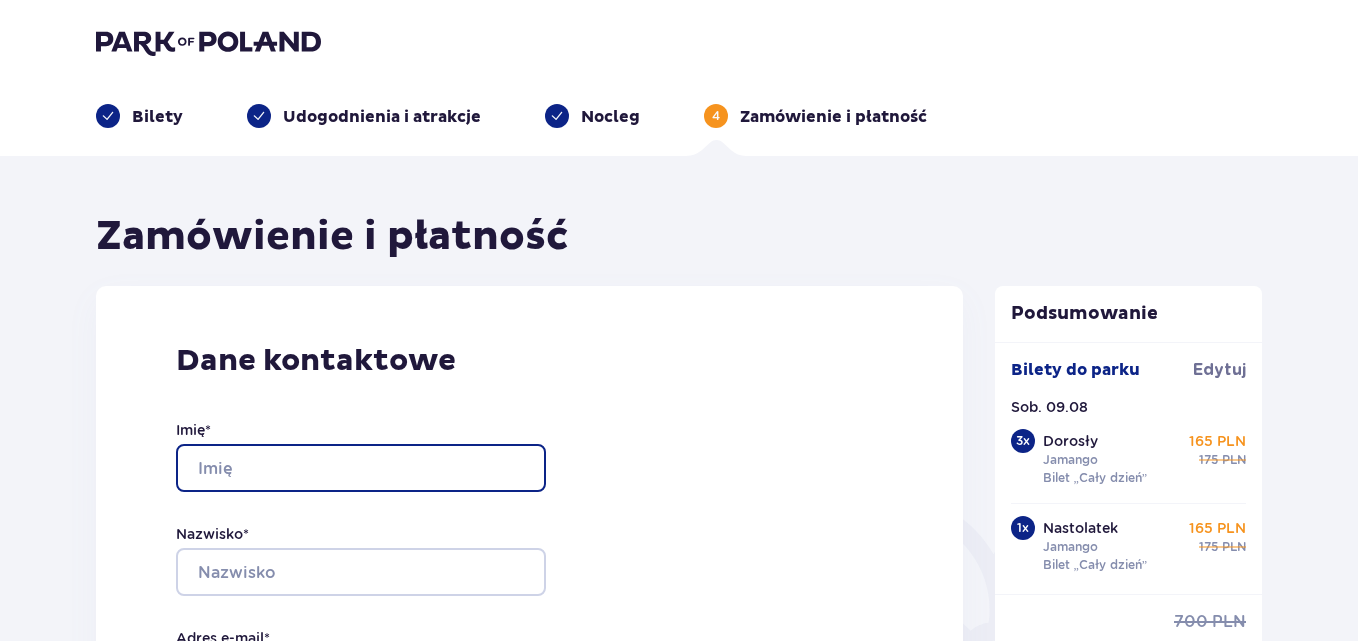 click on "Imię *" at bounding box center (361, 468) 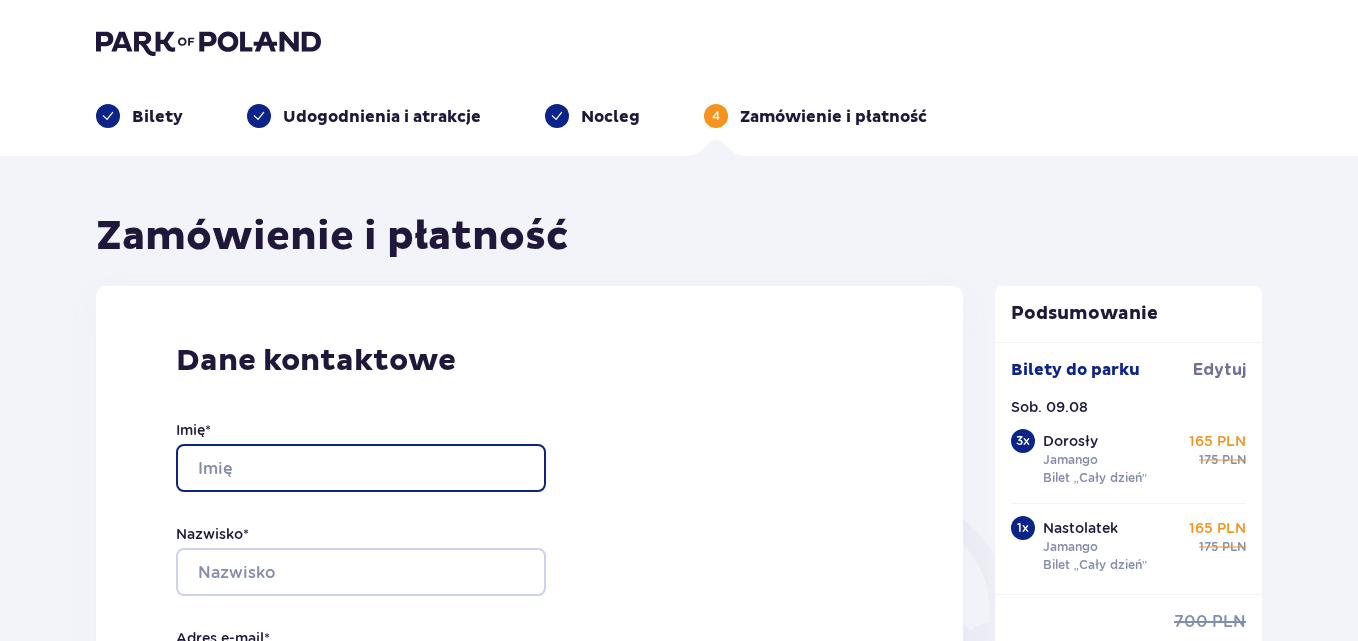 type on "Aneta" 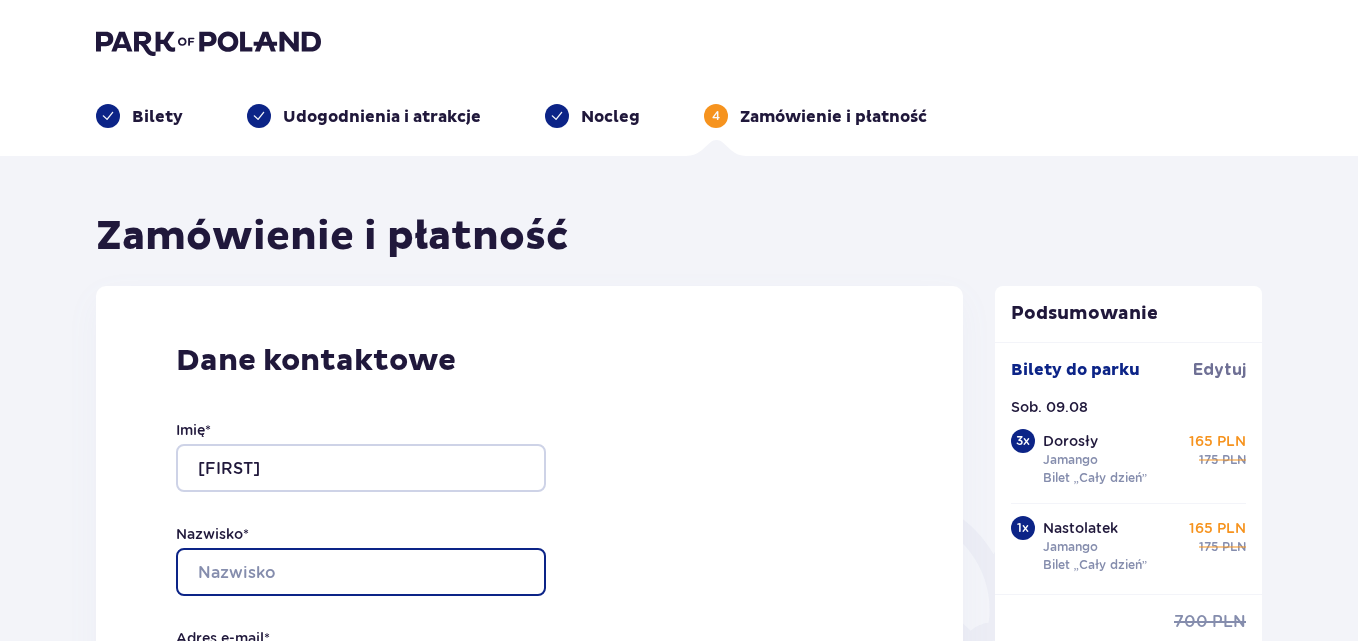 type on "Noga" 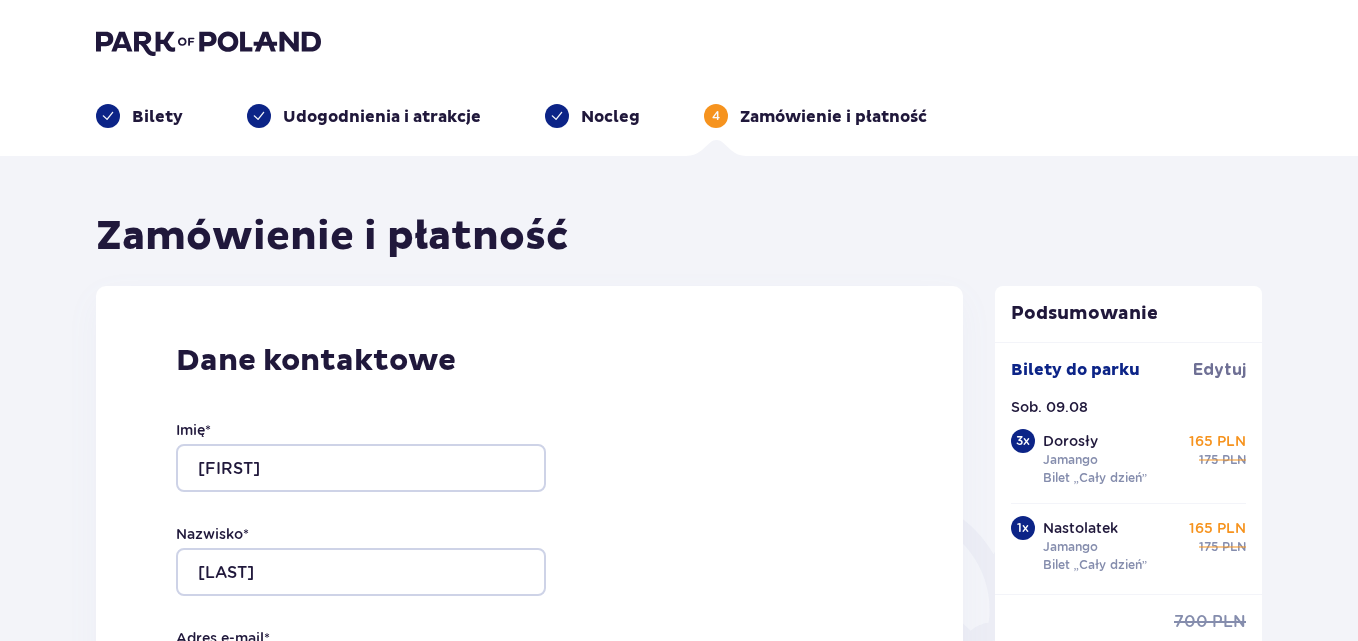 type on "spizarniaudziuni@[EMAIL]" 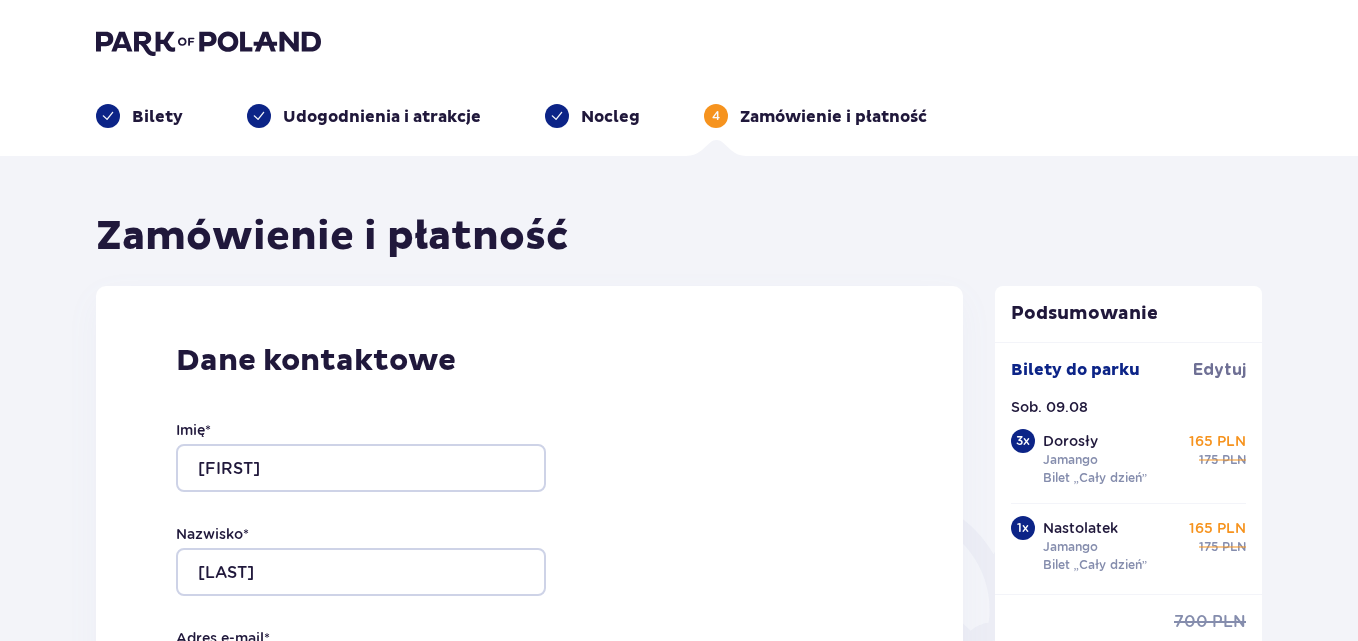 type on "667348677" 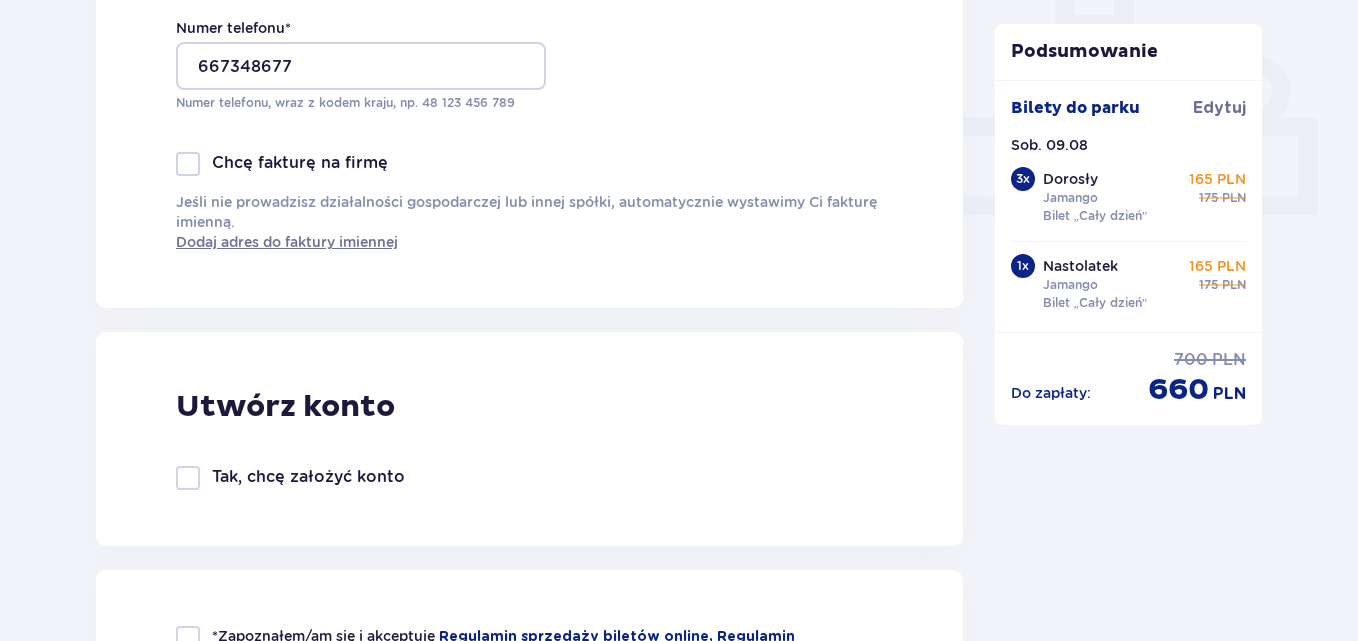 scroll, scrollTop: 900, scrollLeft: 0, axis: vertical 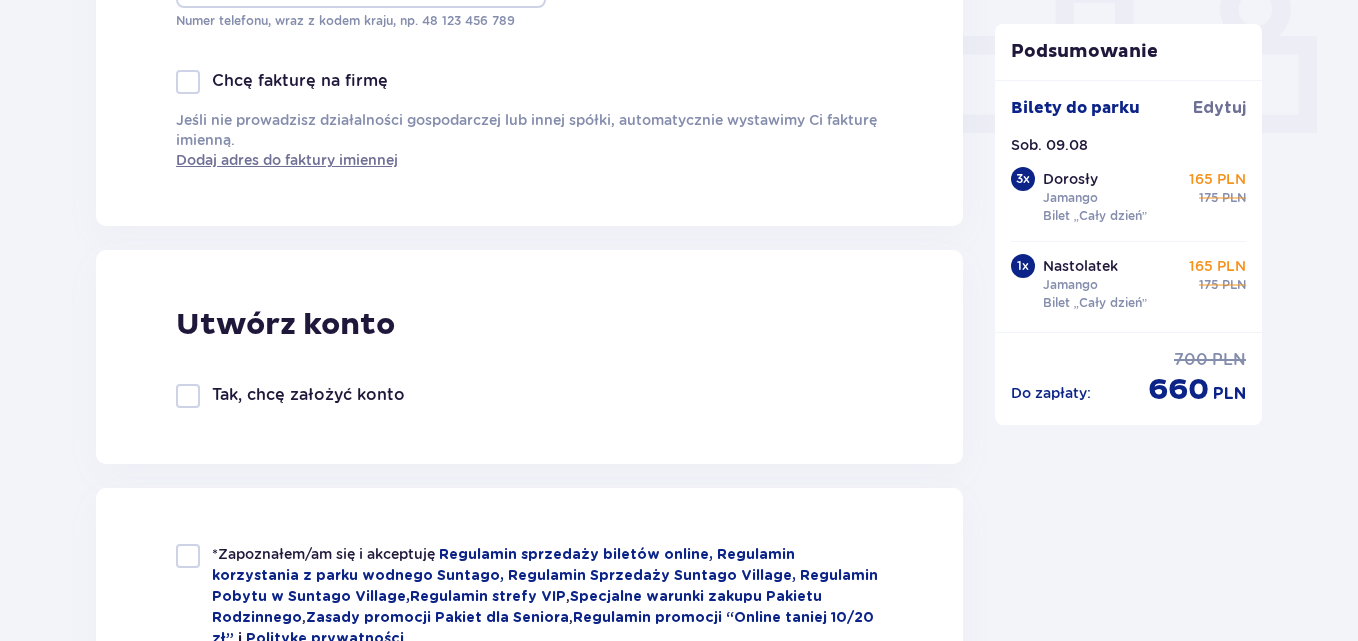 click at bounding box center [188, 556] 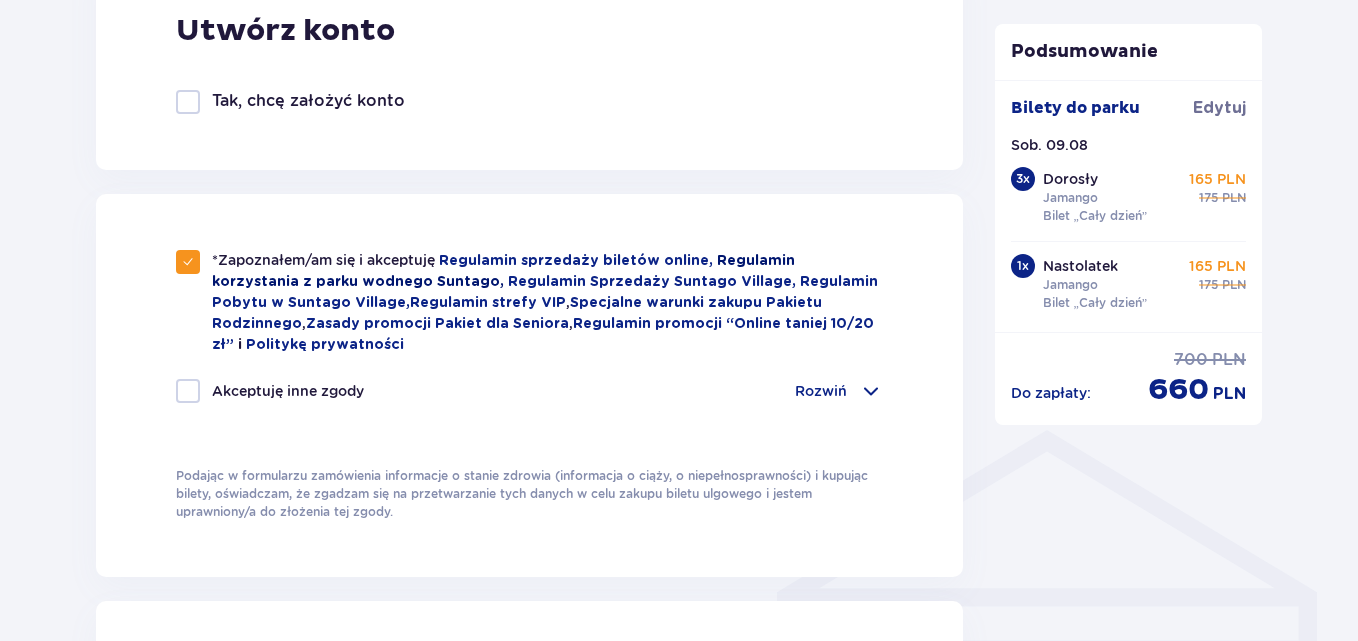 scroll, scrollTop: 1200, scrollLeft: 0, axis: vertical 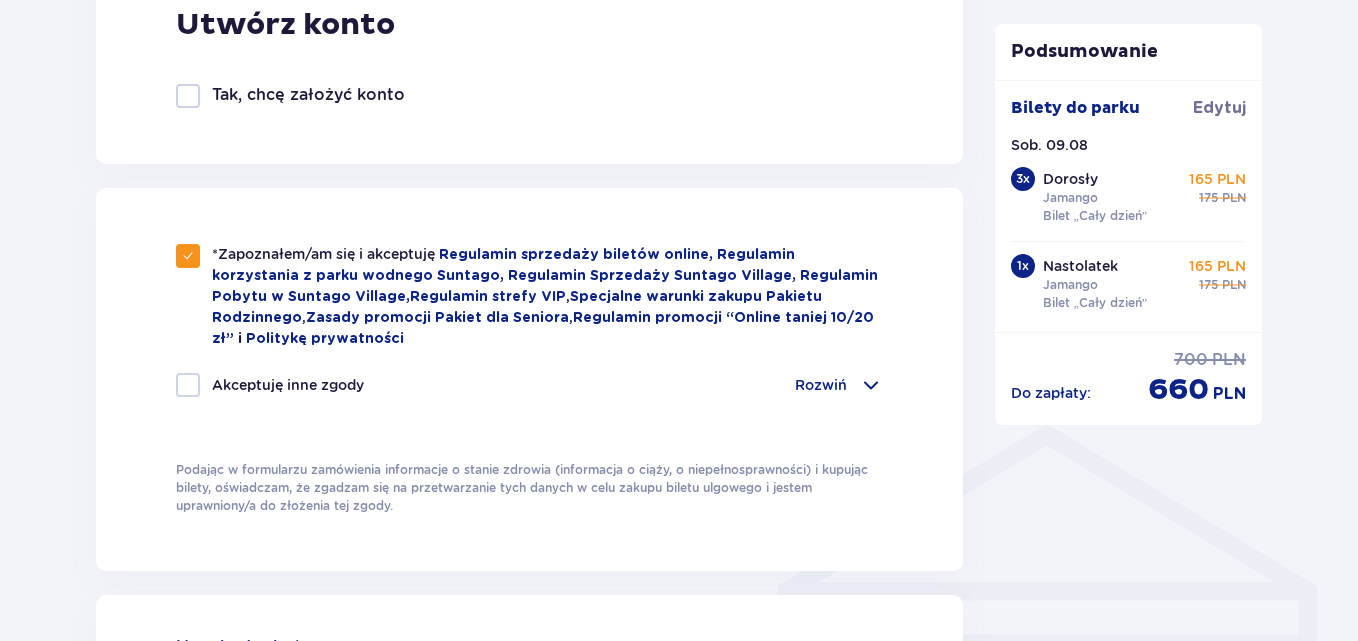 click at bounding box center [188, 385] 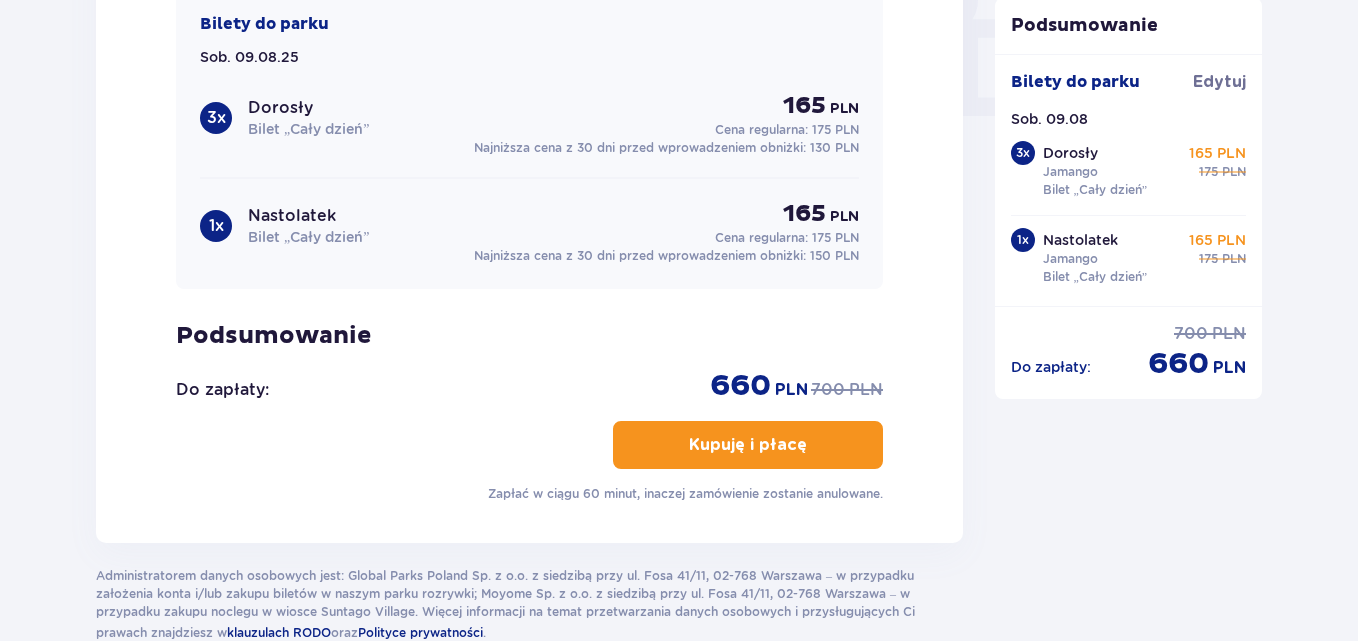 scroll, scrollTop: 2000, scrollLeft: 0, axis: vertical 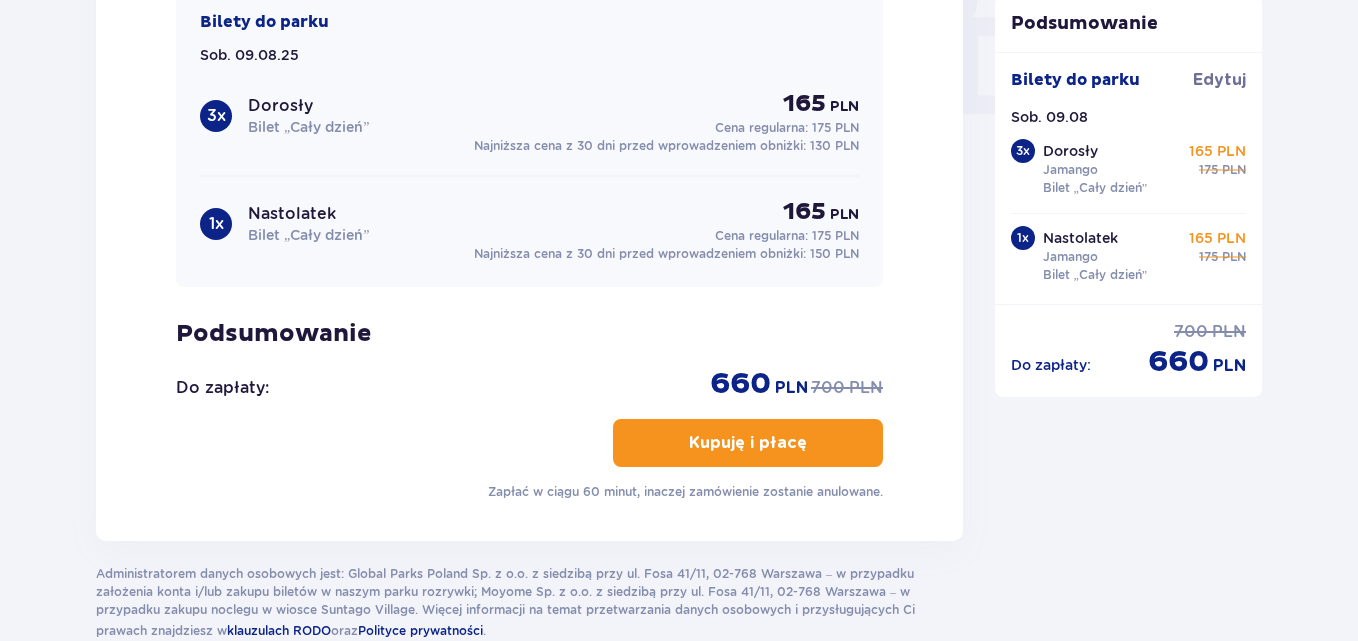 click on "Kupuję i płacę" at bounding box center (748, 443) 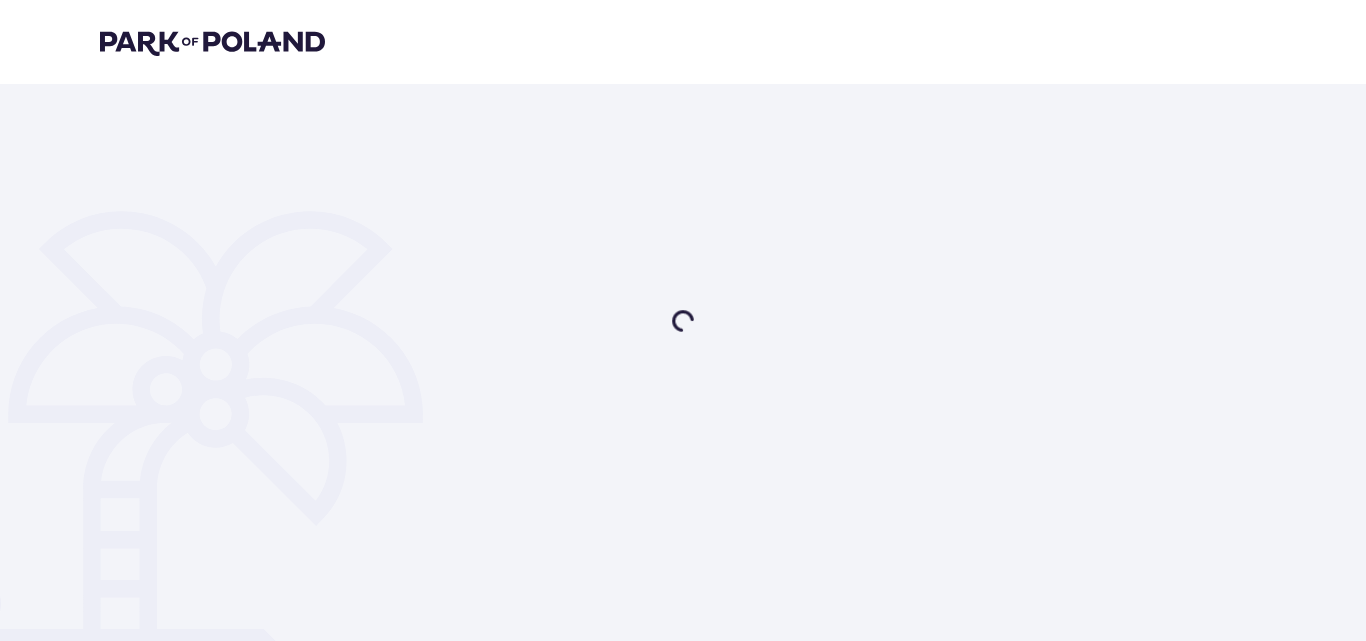 scroll, scrollTop: 0, scrollLeft: 0, axis: both 